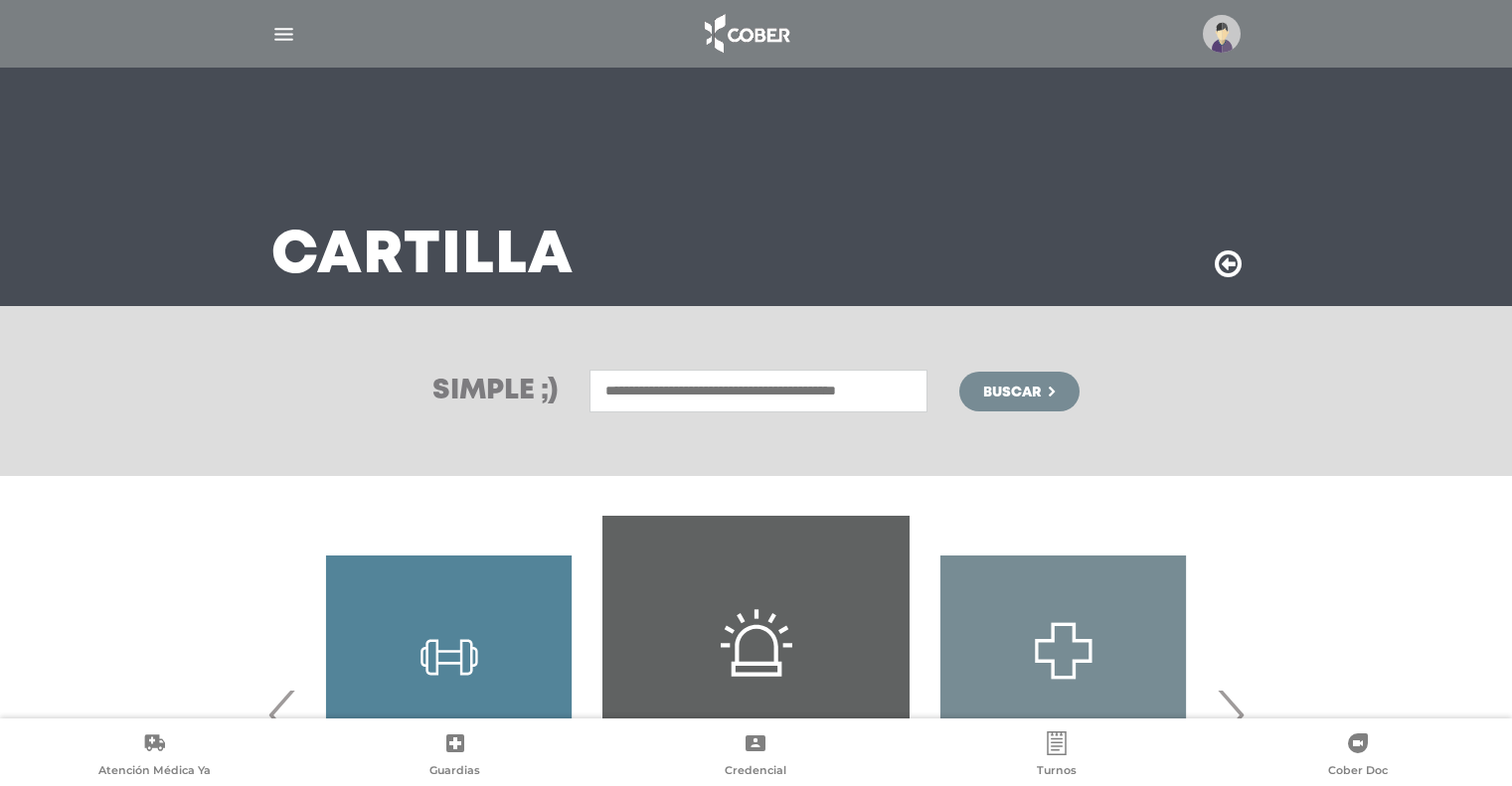 scroll, scrollTop: 0, scrollLeft: 0, axis: both 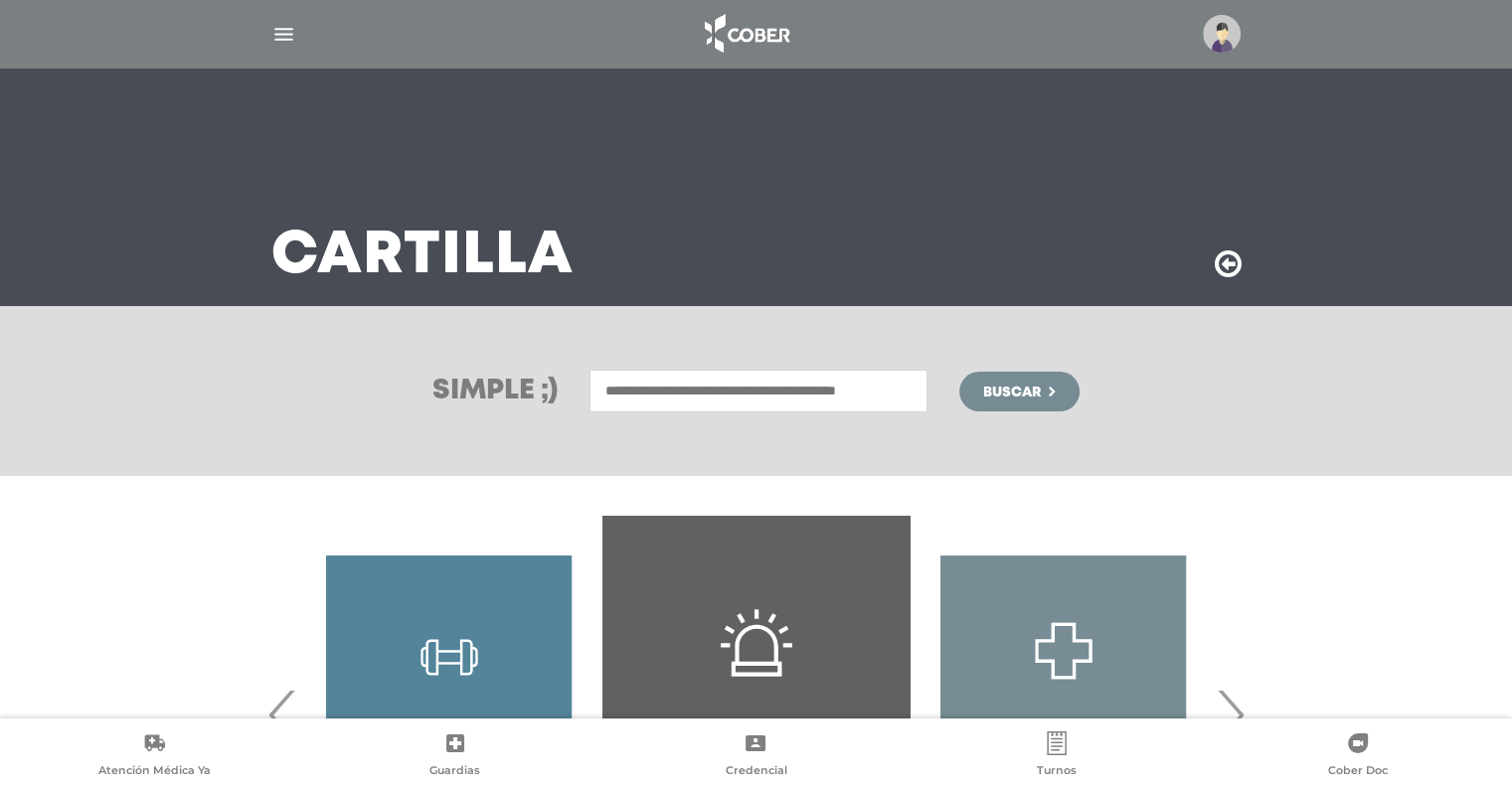 click at bounding box center [283, 34] 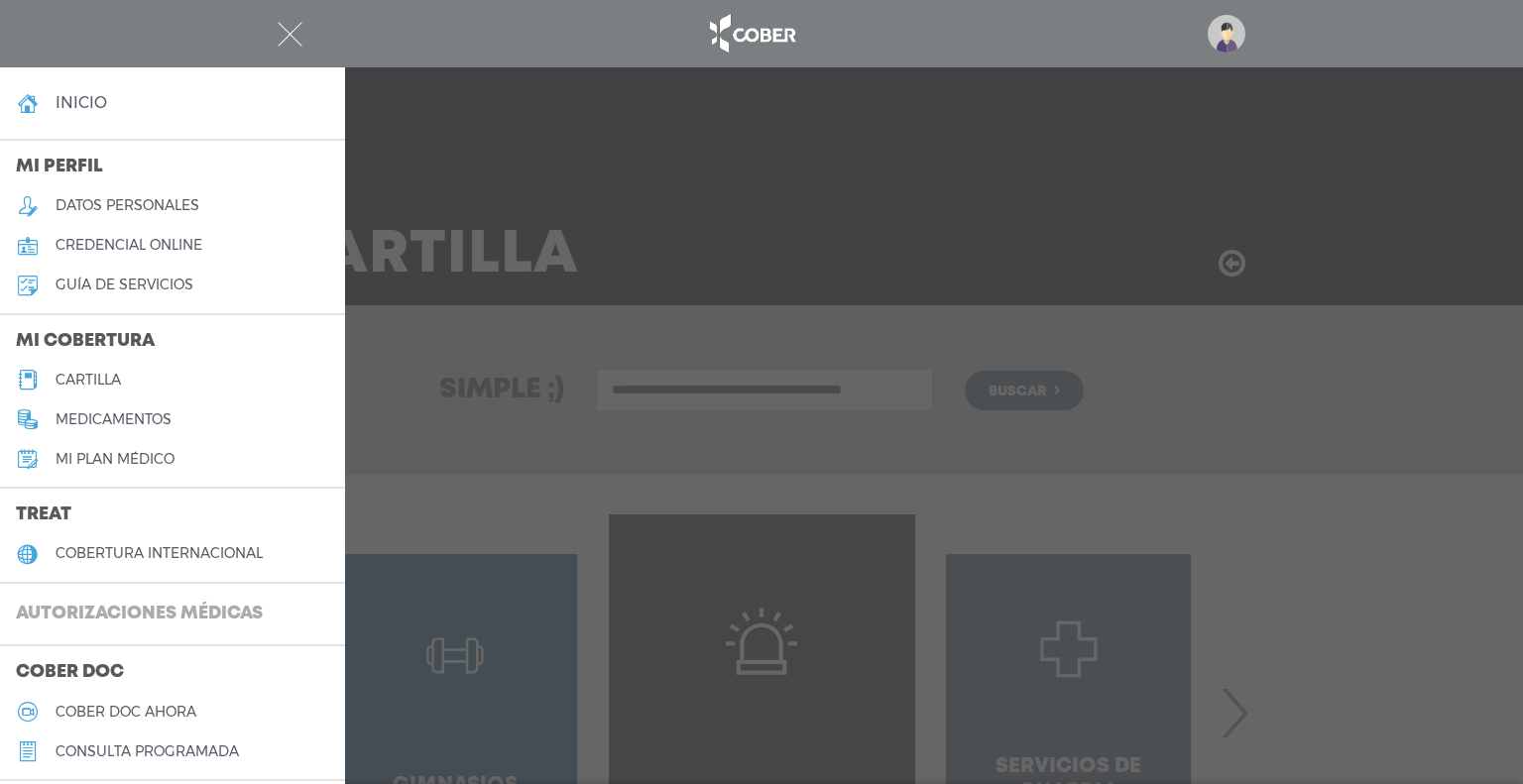click on "Autorizaciones médicas" at bounding box center (139, 615) 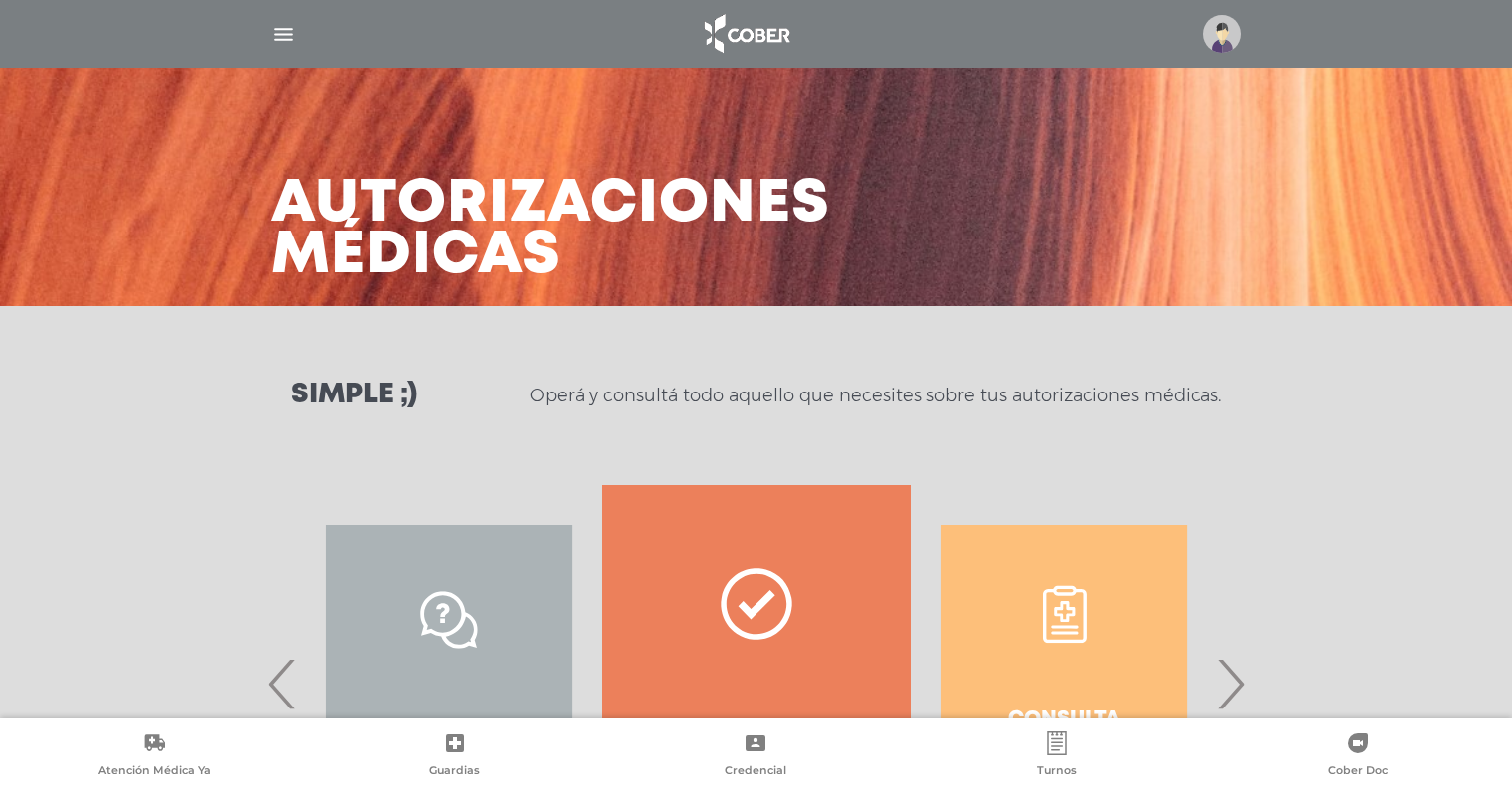 scroll, scrollTop: 0, scrollLeft: 0, axis: both 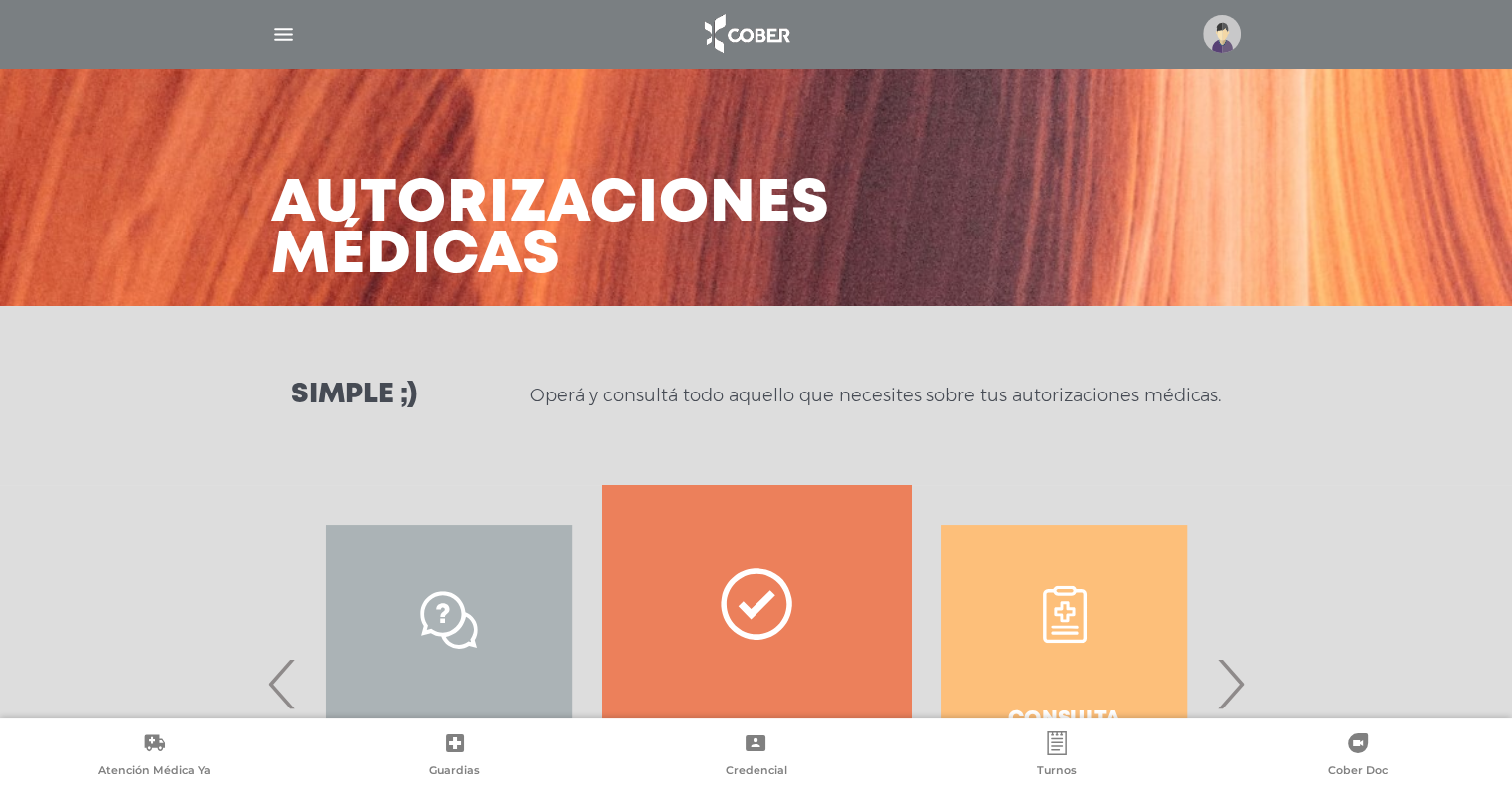 click on "›" at bounding box center (1230, 684) 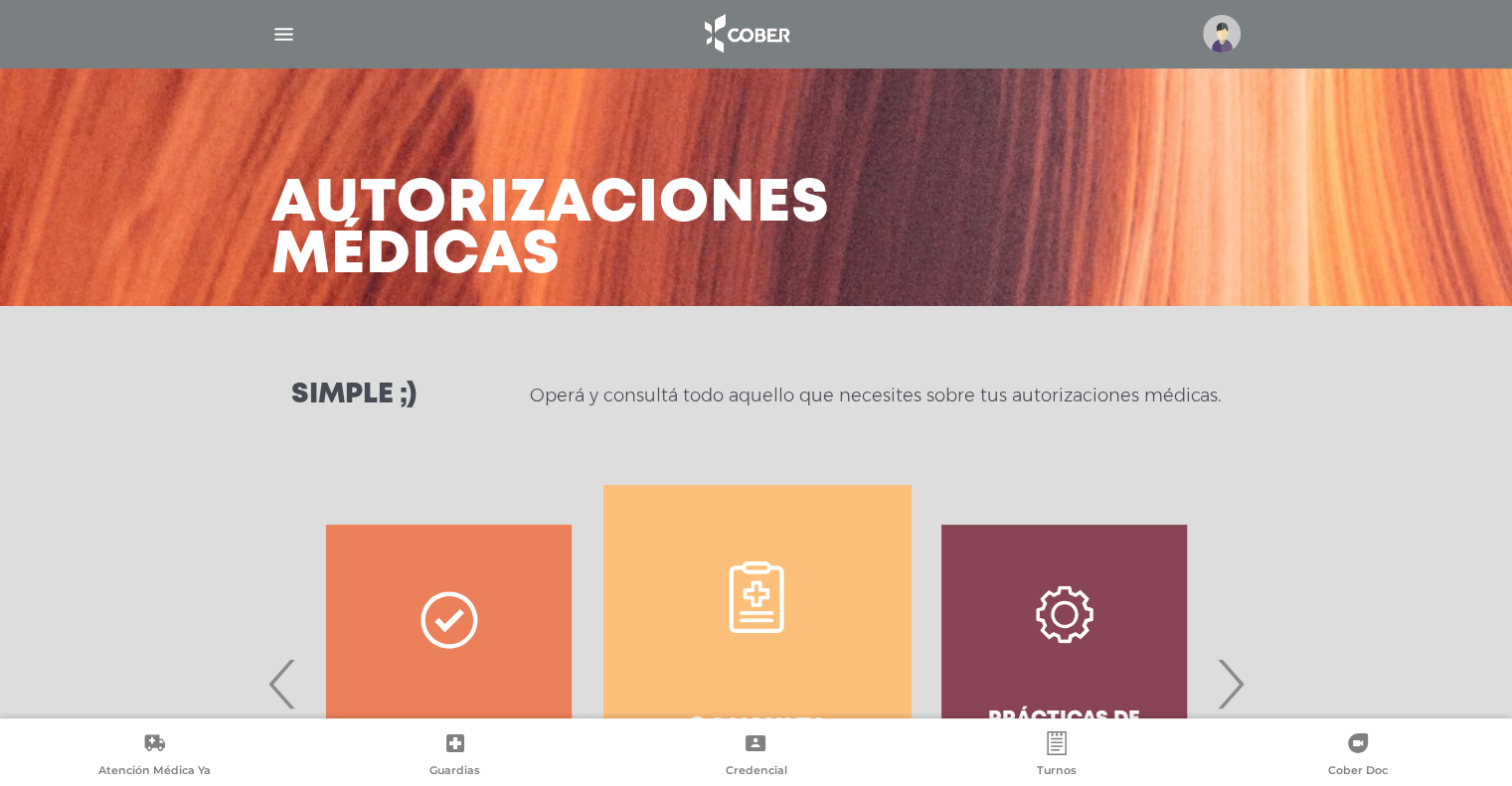 click on "Consulta estado & historial" at bounding box center [756, 684] 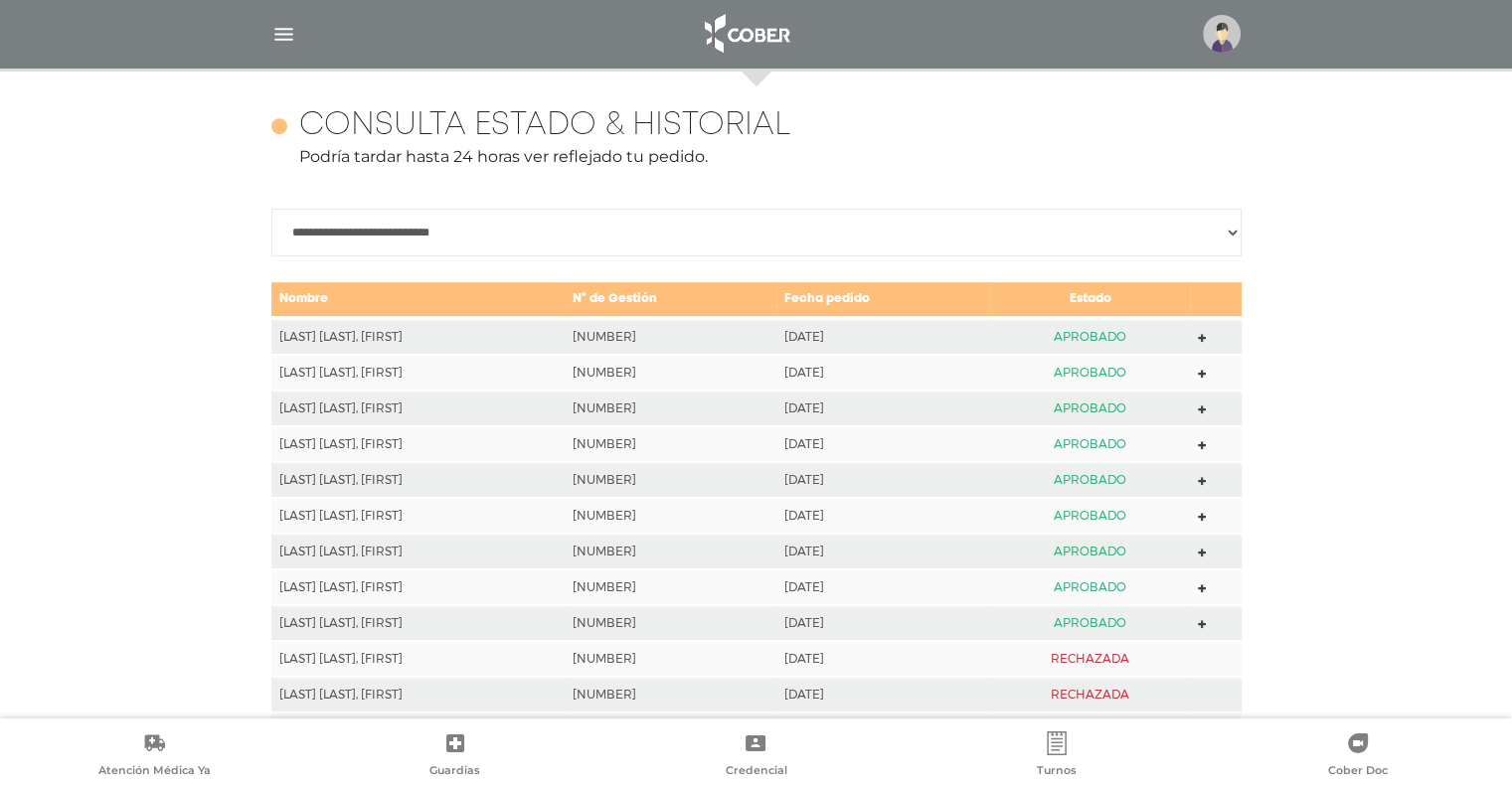 scroll, scrollTop: 882, scrollLeft: 0, axis: vertical 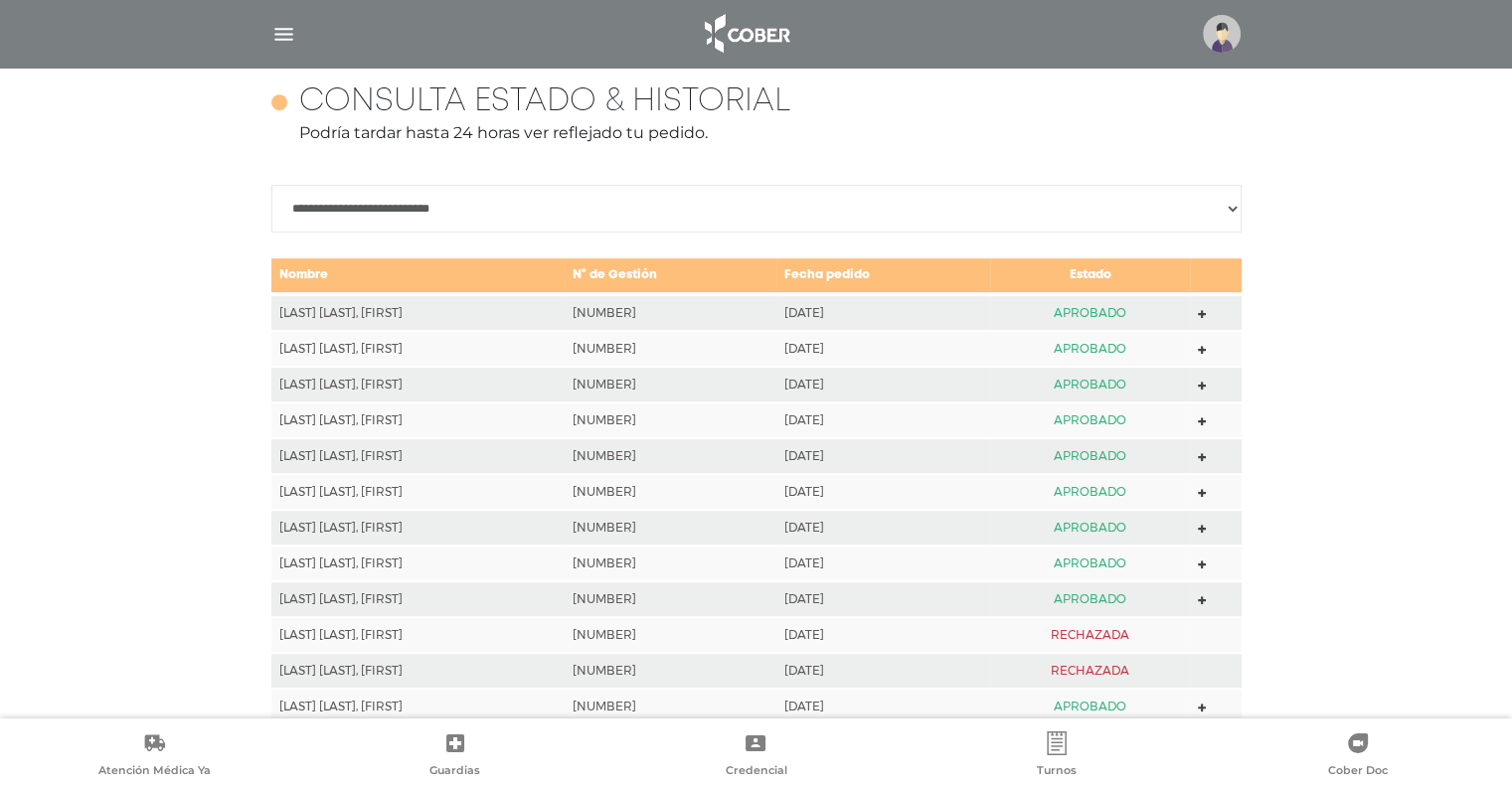 click at bounding box center (283, 34) 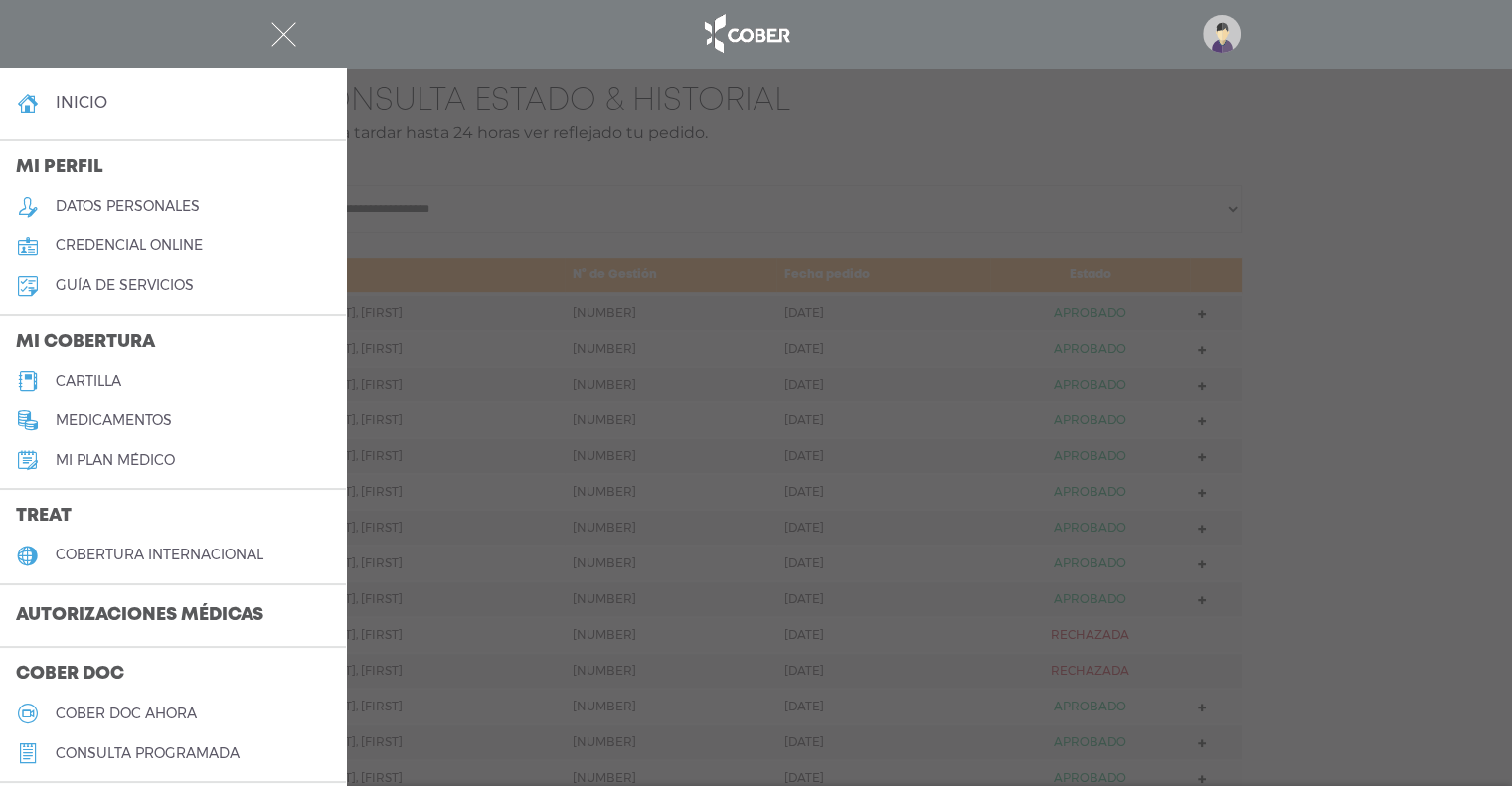 click at bounding box center (1222, 34) 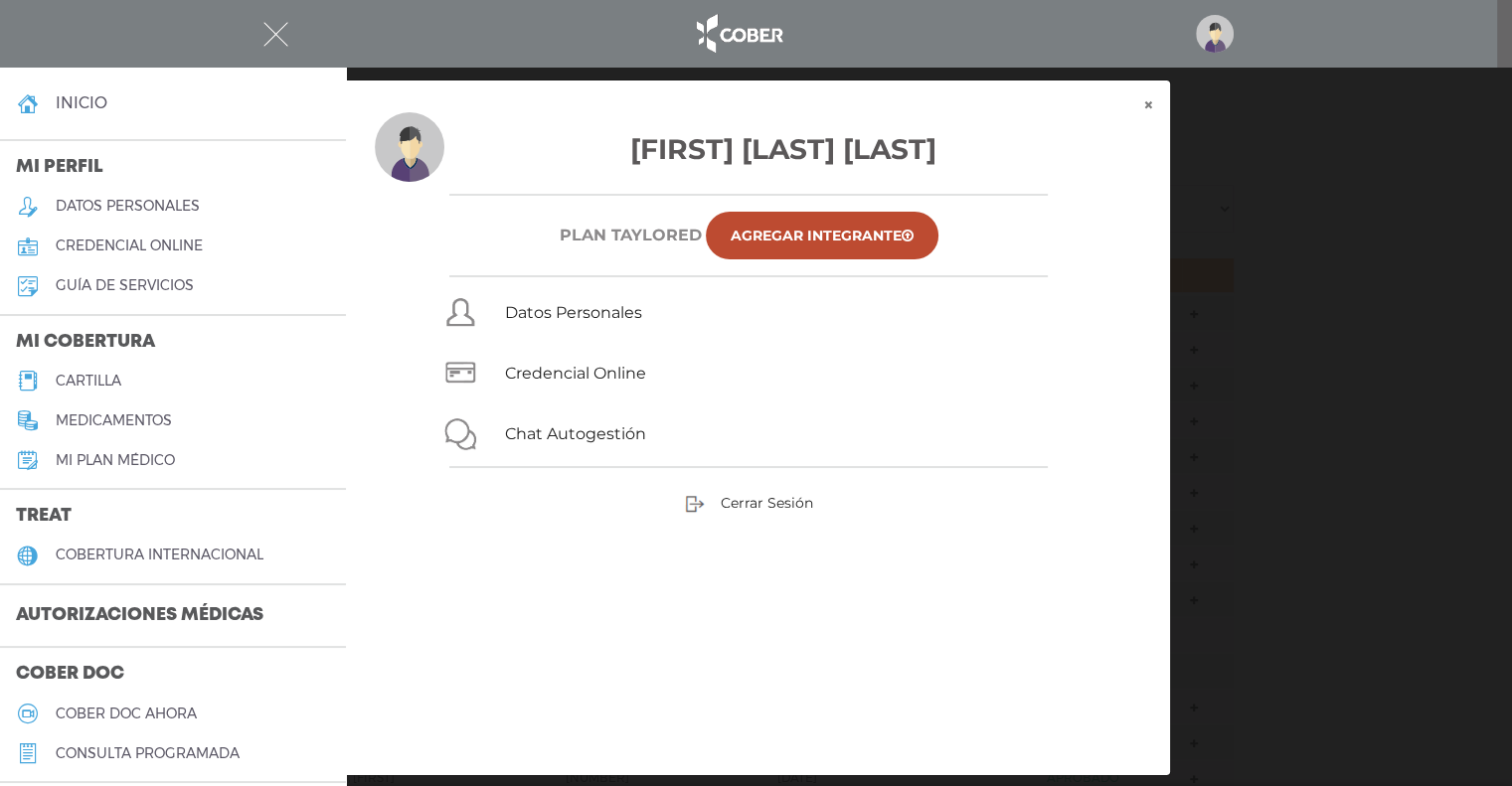 click on "Spinelli Riso Nicolas
Plan TAYLORED
Agregar Integrante
Datos Personales
Credencial Online
Chat Autogestión
Cerrar Sesión" at bounding box center (749, 443) 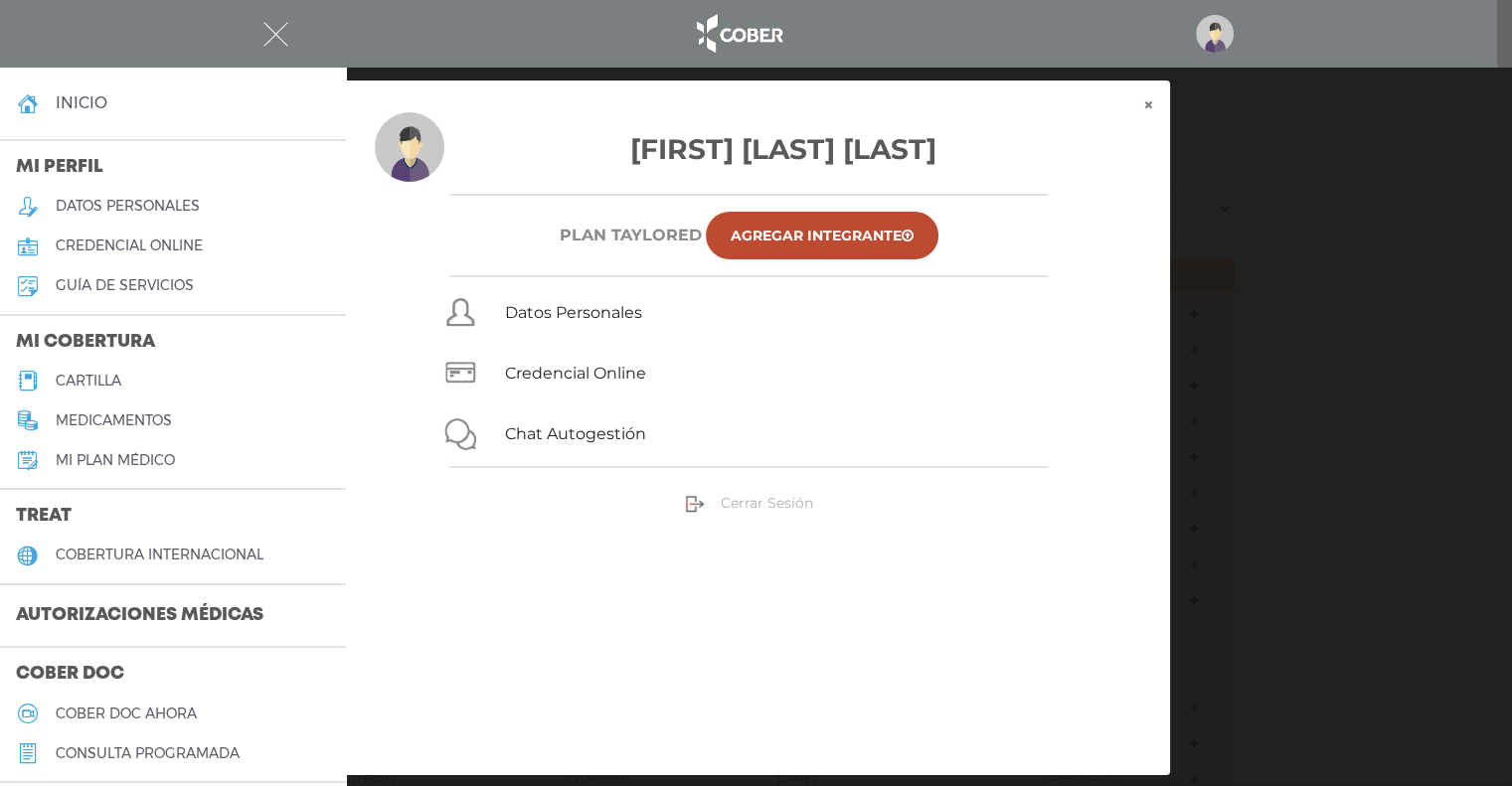 click on "Cerrar Sesión" at bounding box center (749, 502) 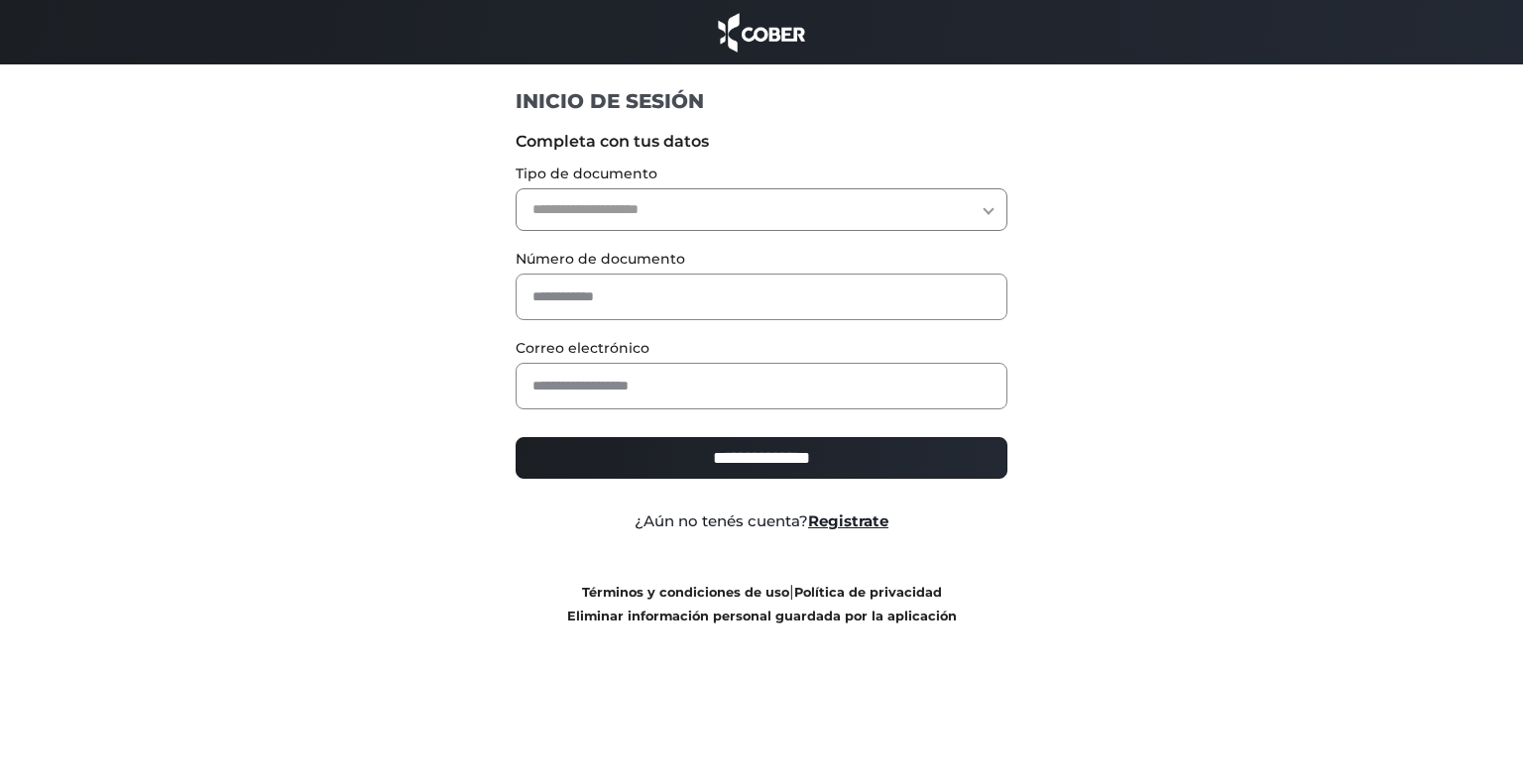 scroll, scrollTop: 0, scrollLeft: 0, axis: both 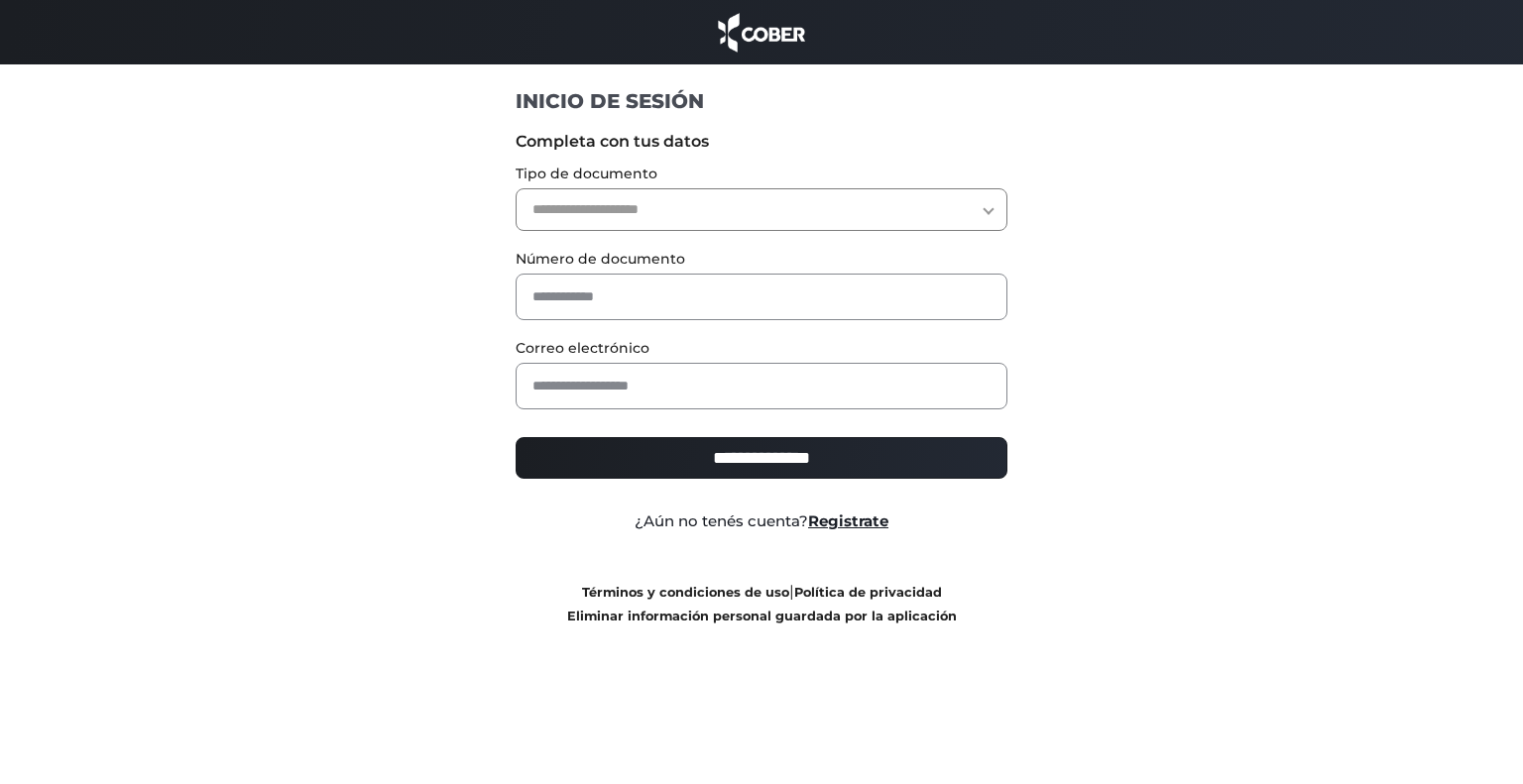 click on "**********" at bounding box center [762, 209] 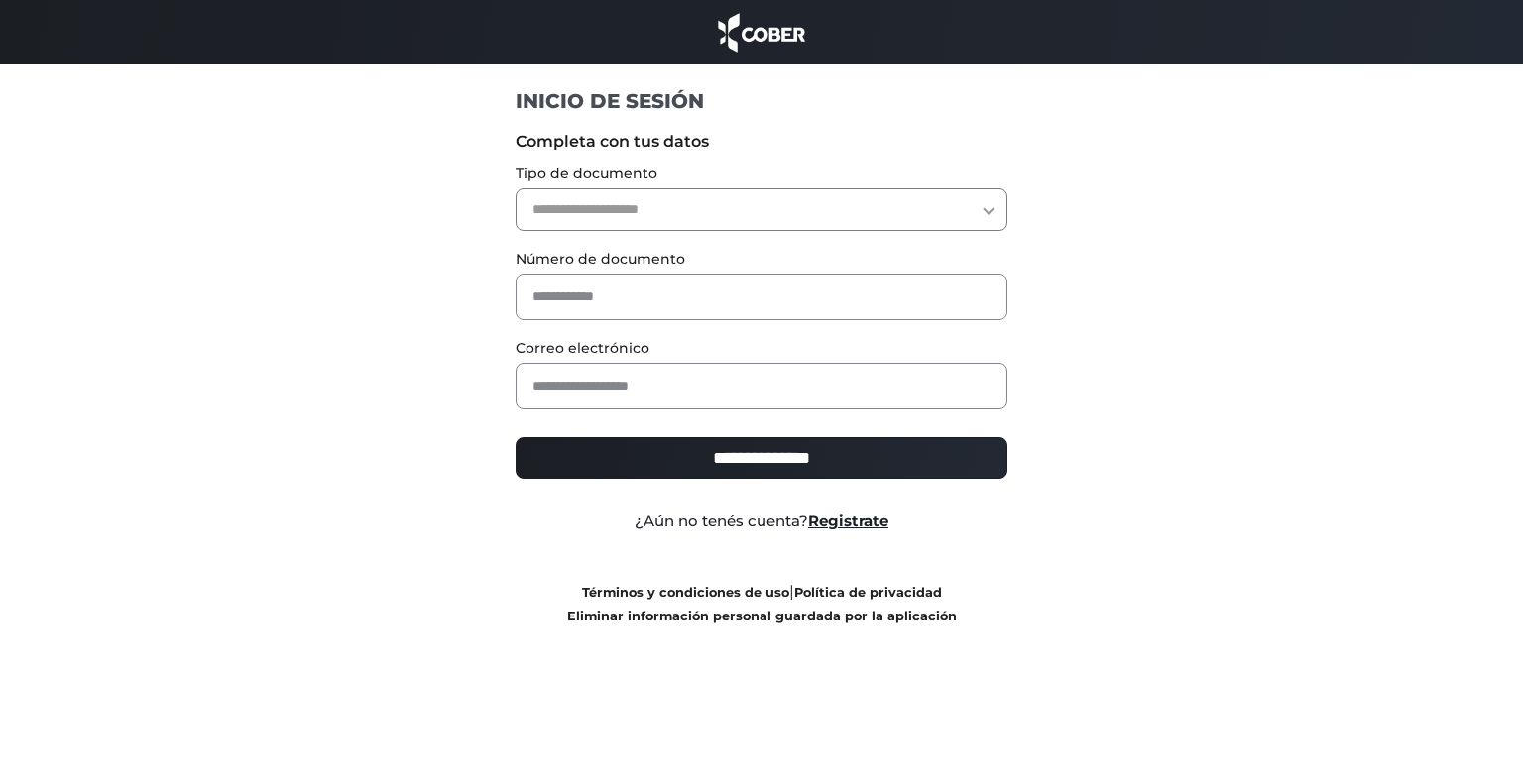select on "***" 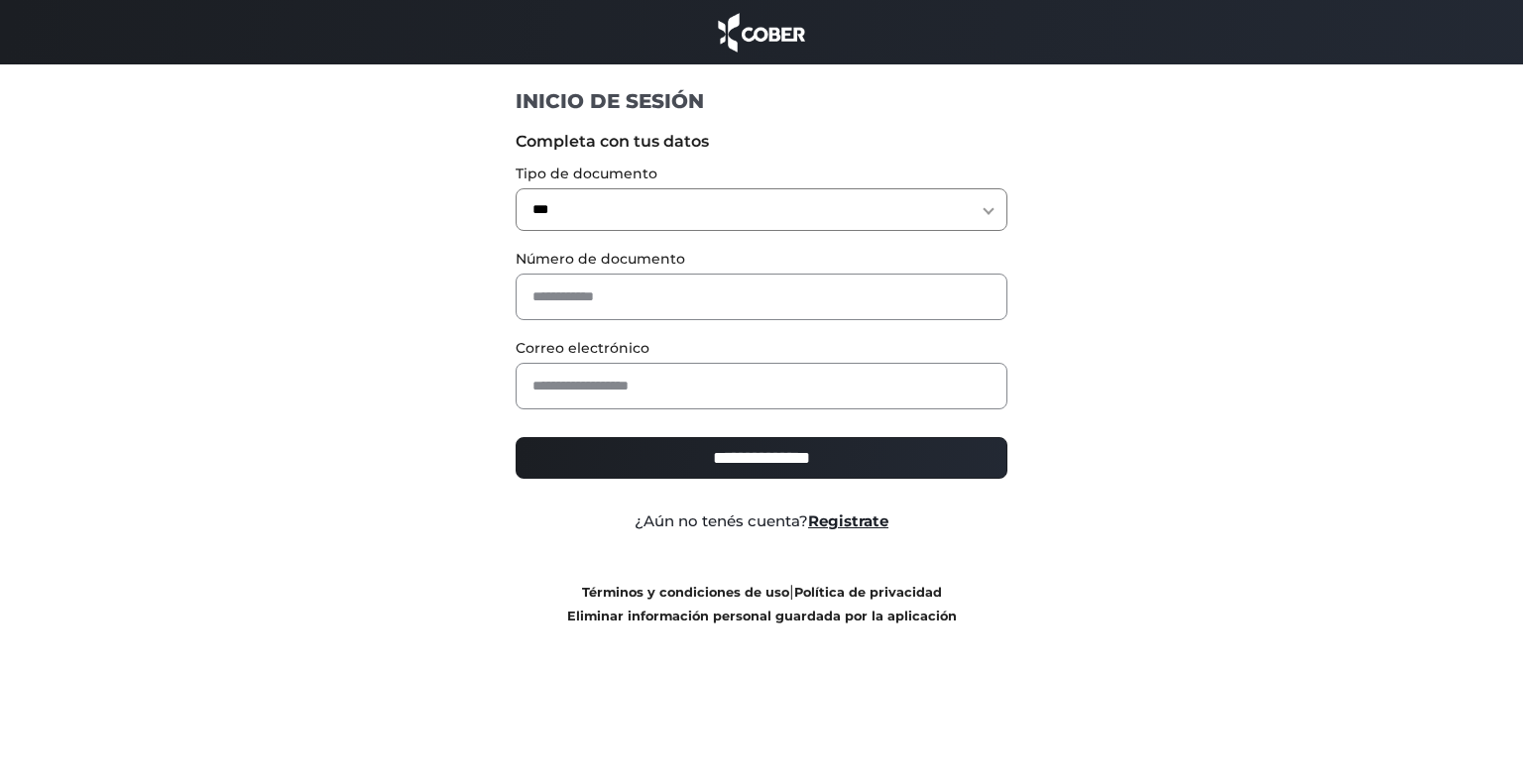click on "**********" at bounding box center [762, 209] 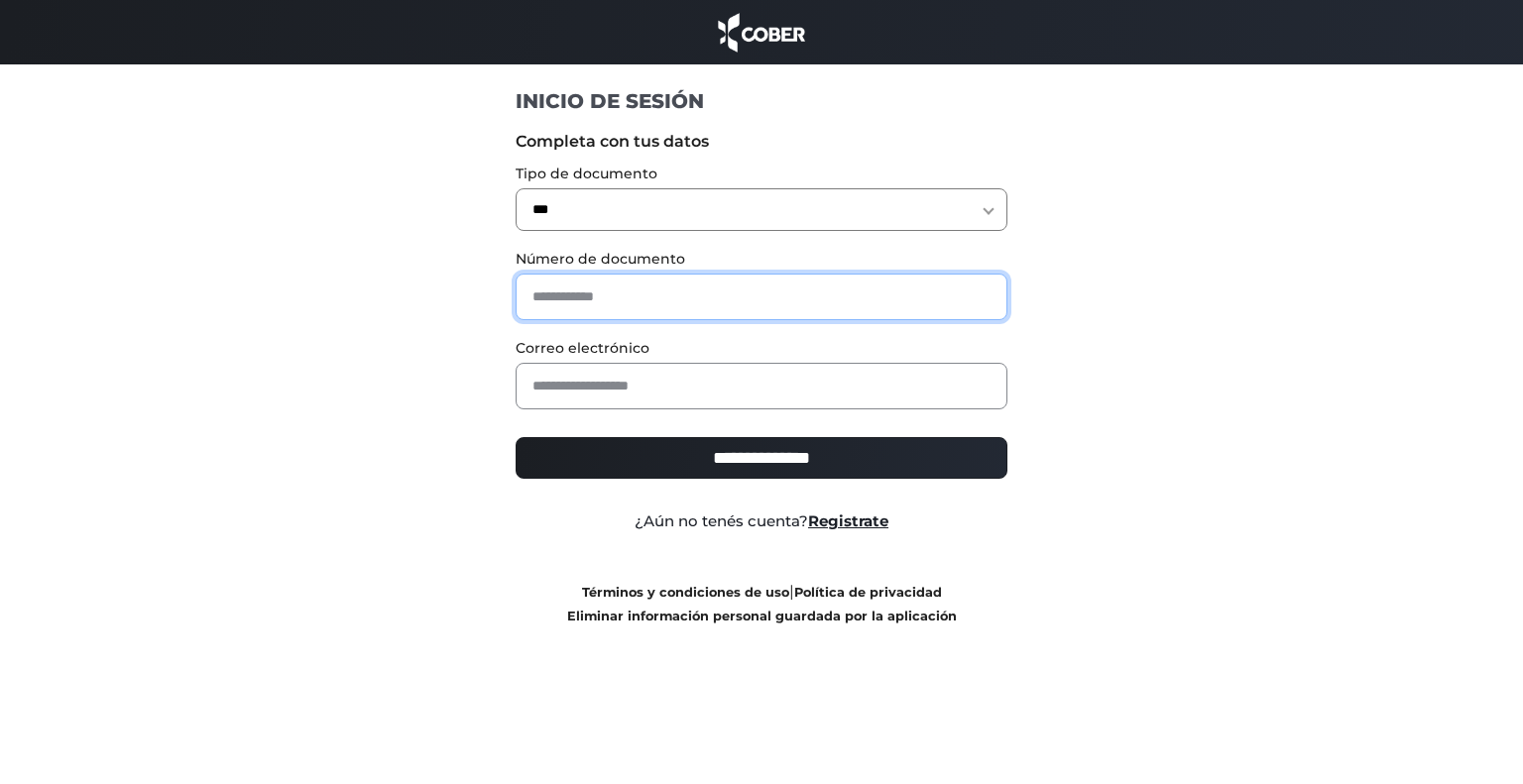 click at bounding box center [762, 296] 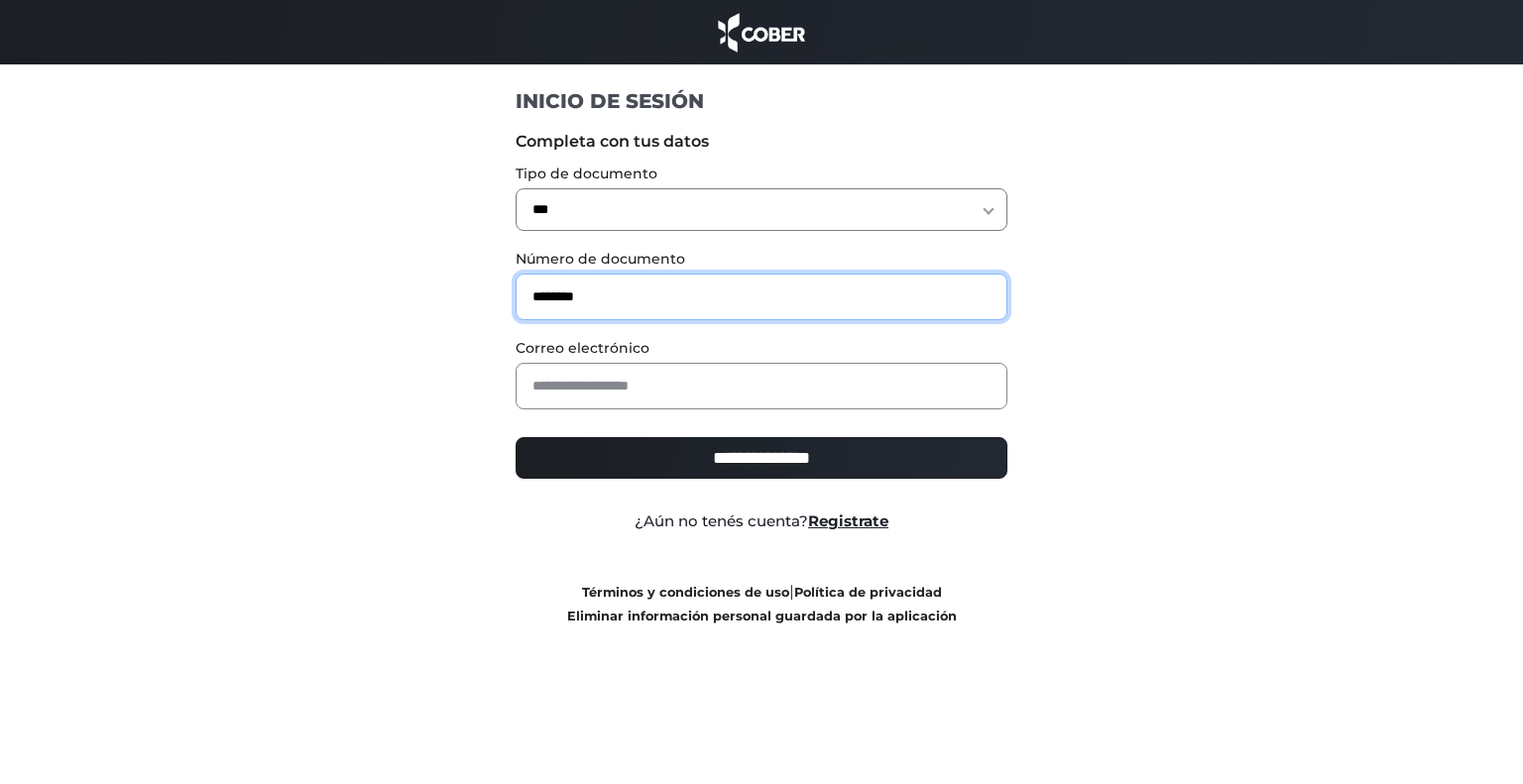 type on "********" 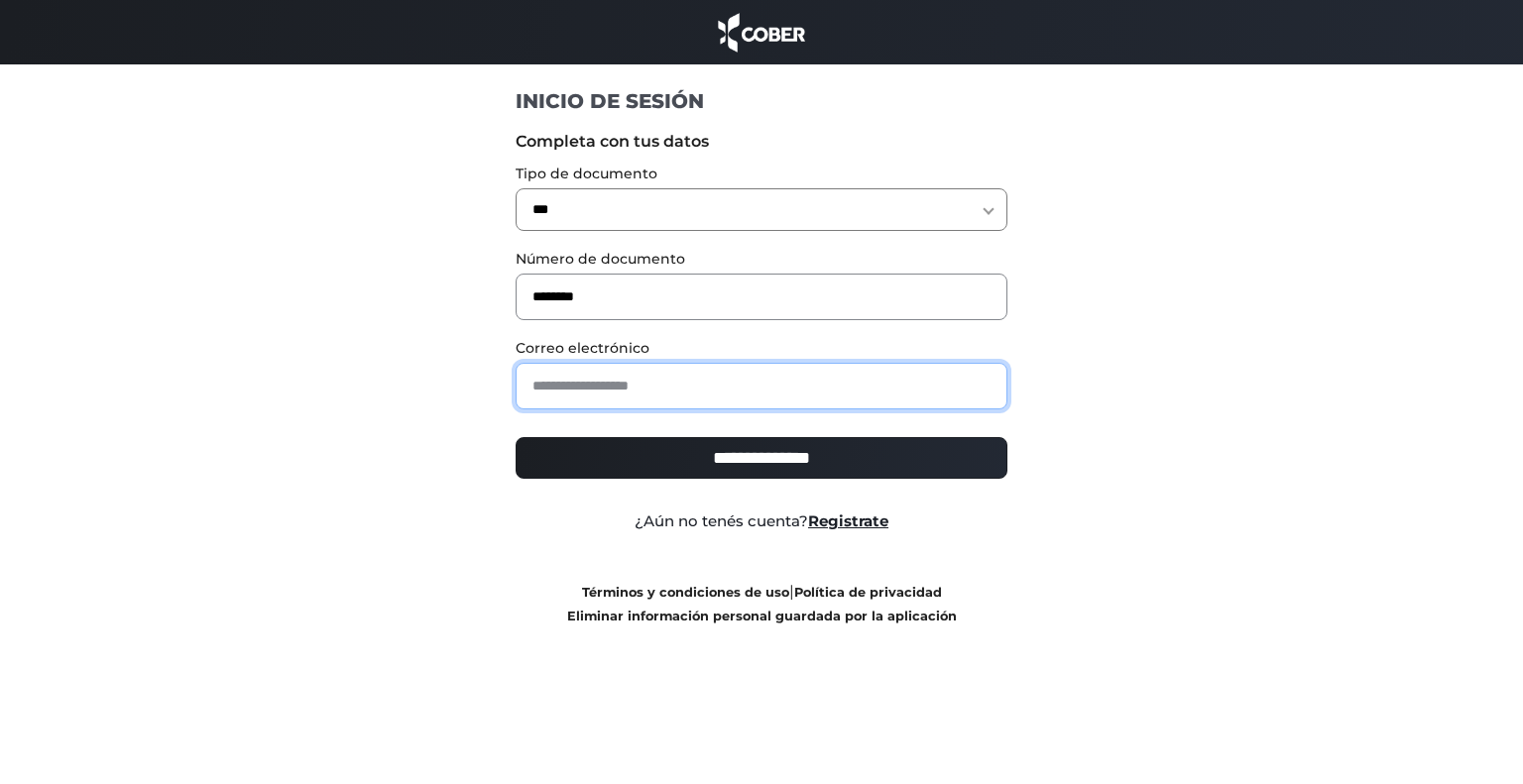 click at bounding box center [762, 386] 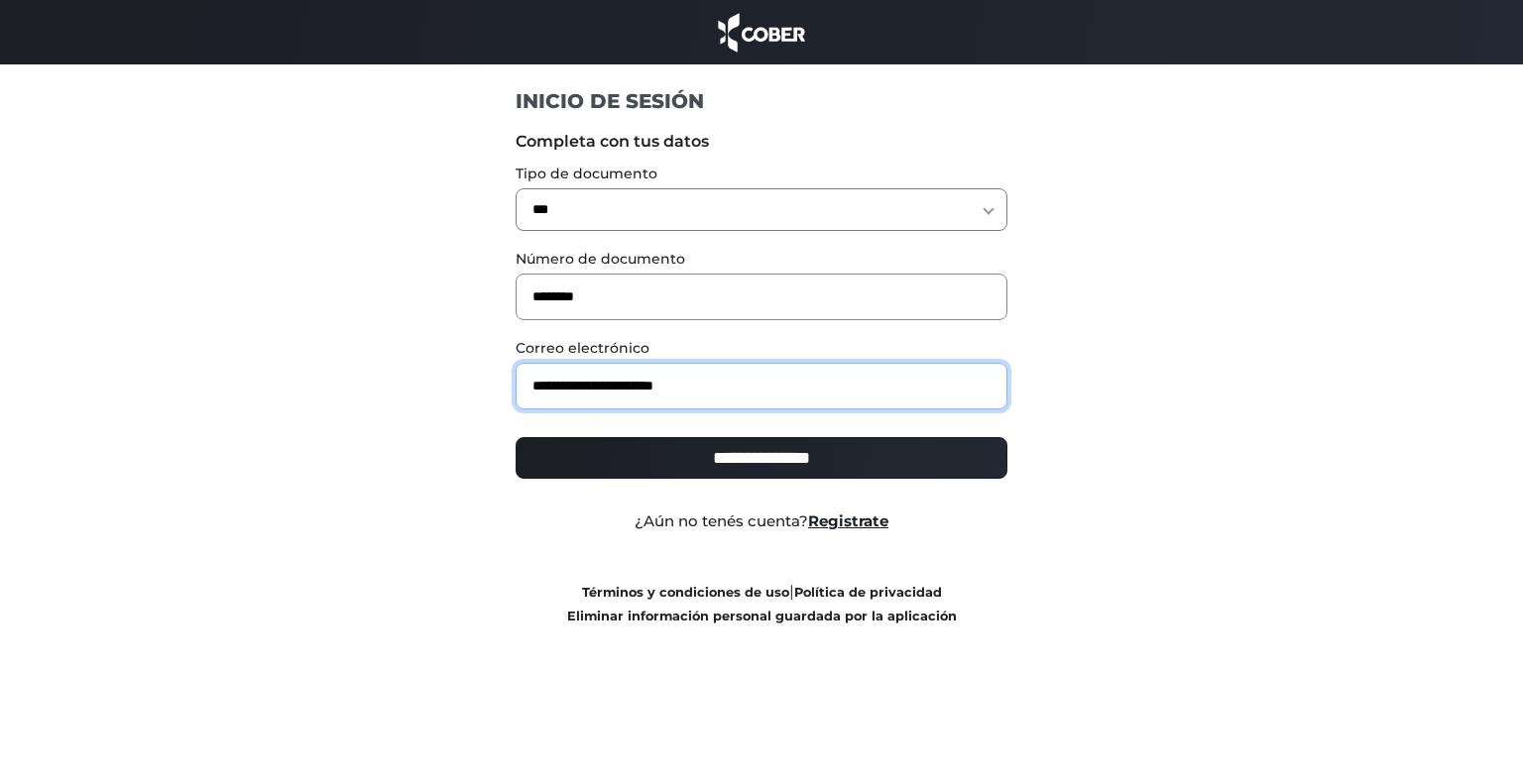 type on "**********" 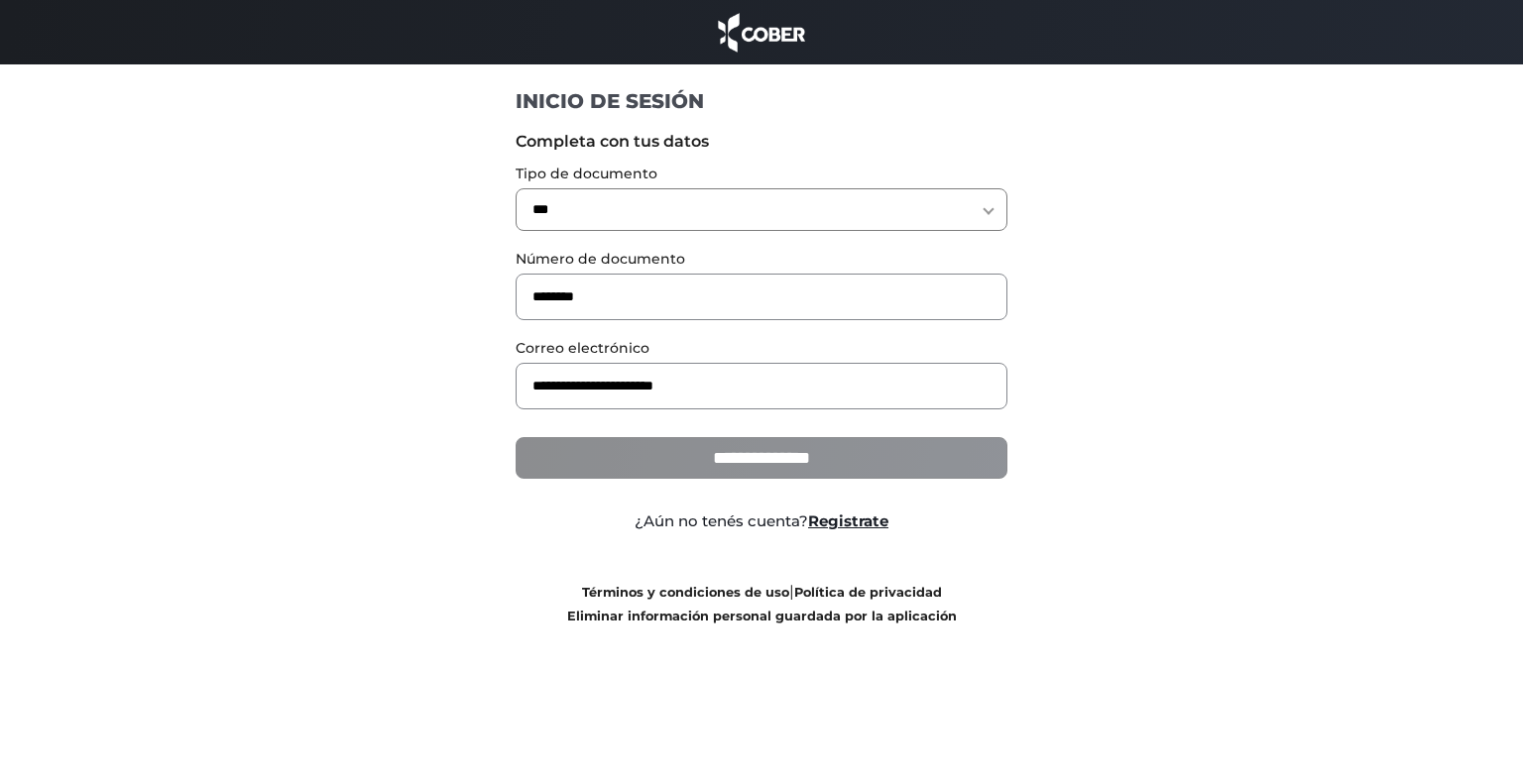 click on "**********" at bounding box center (762, 458) 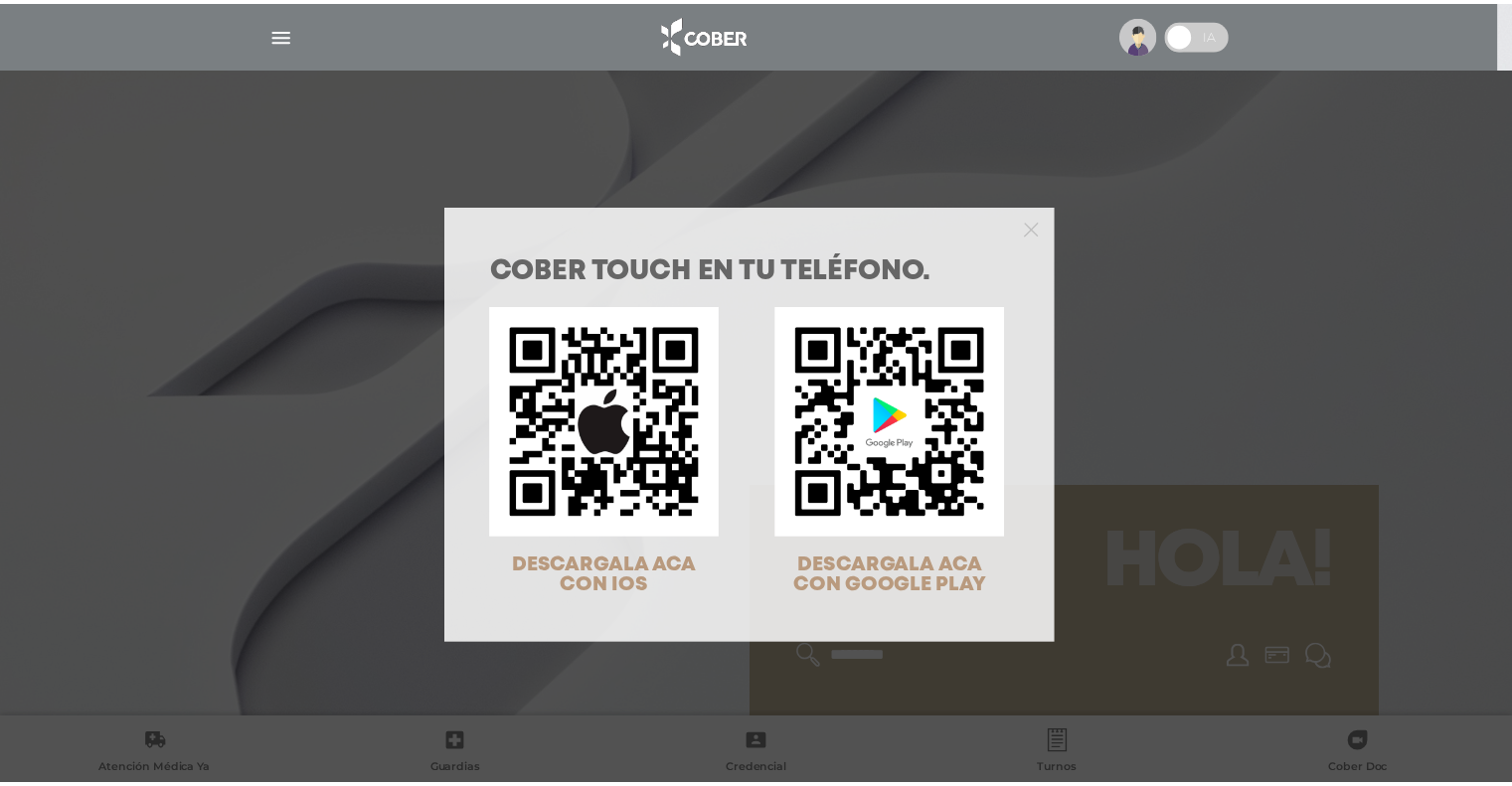 scroll, scrollTop: 0, scrollLeft: 0, axis: both 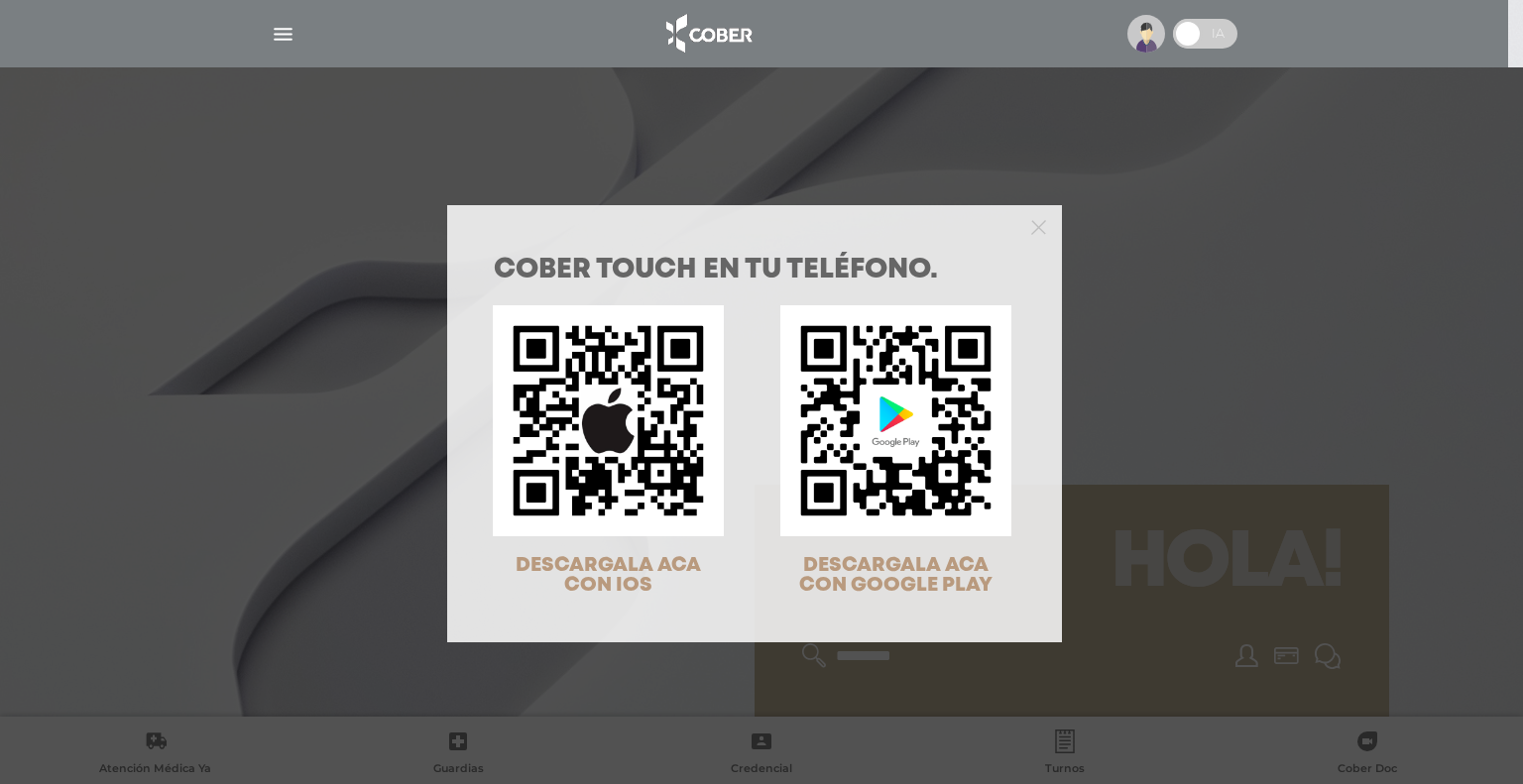 click on "COBER TOUCH en tu teléfono.
DESCARGALA ACA CON IOS
DESCARGALA ACA CON GOOGLE PLAY" at bounding box center (762, 392) 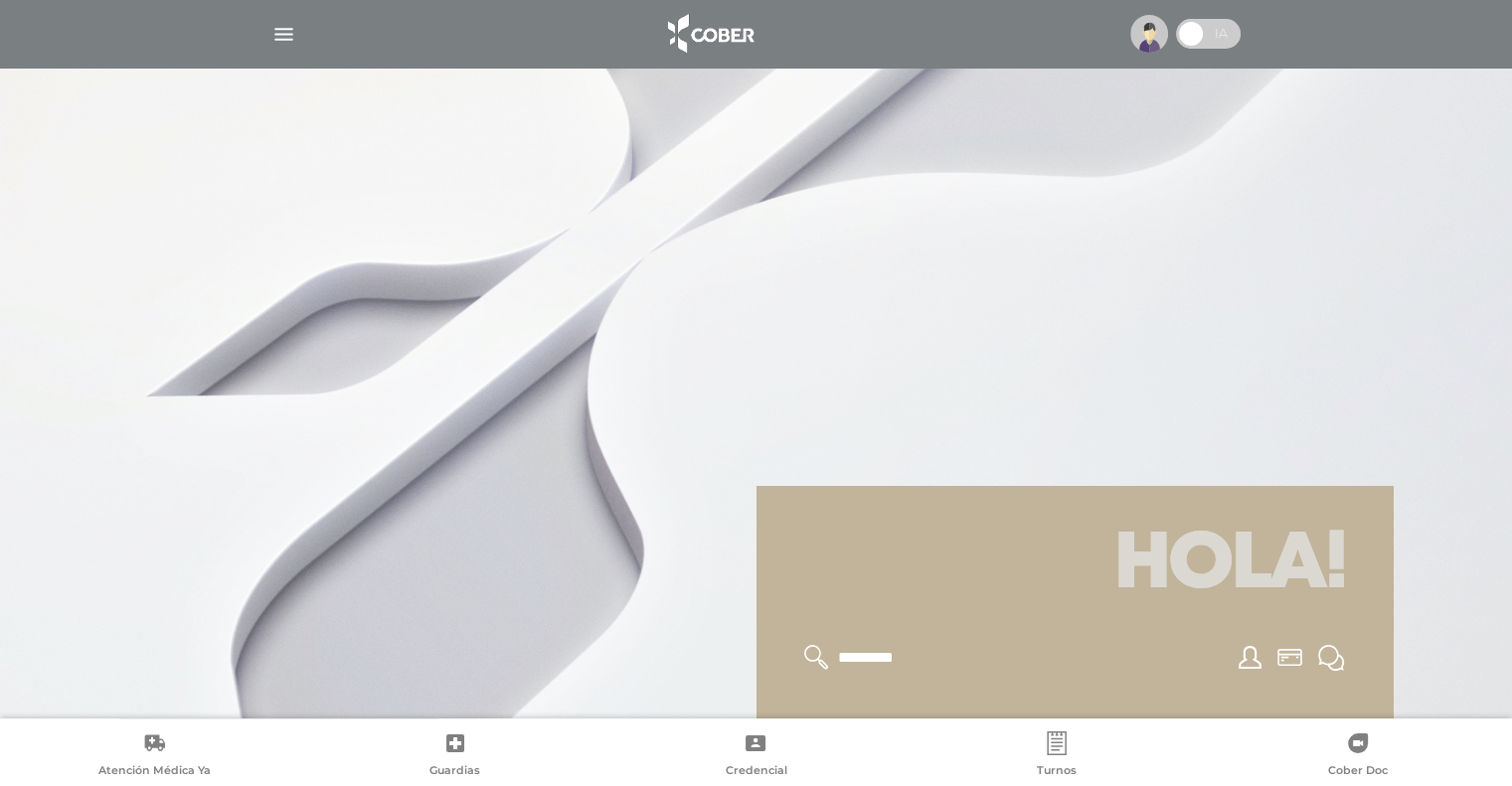 click at bounding box center (283, 34) 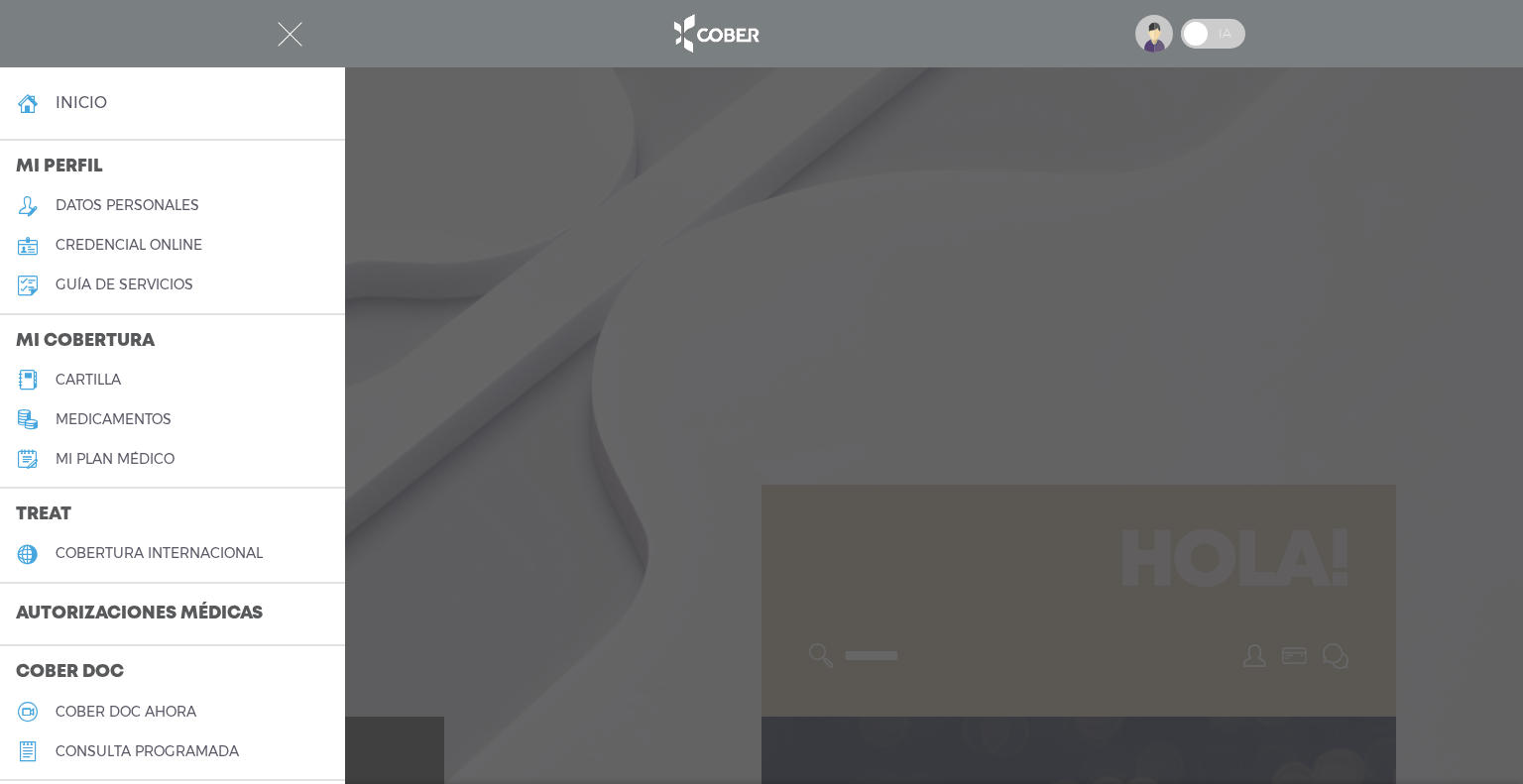 click on "Autorizaciones médicas" at bounding box center [173, 615] 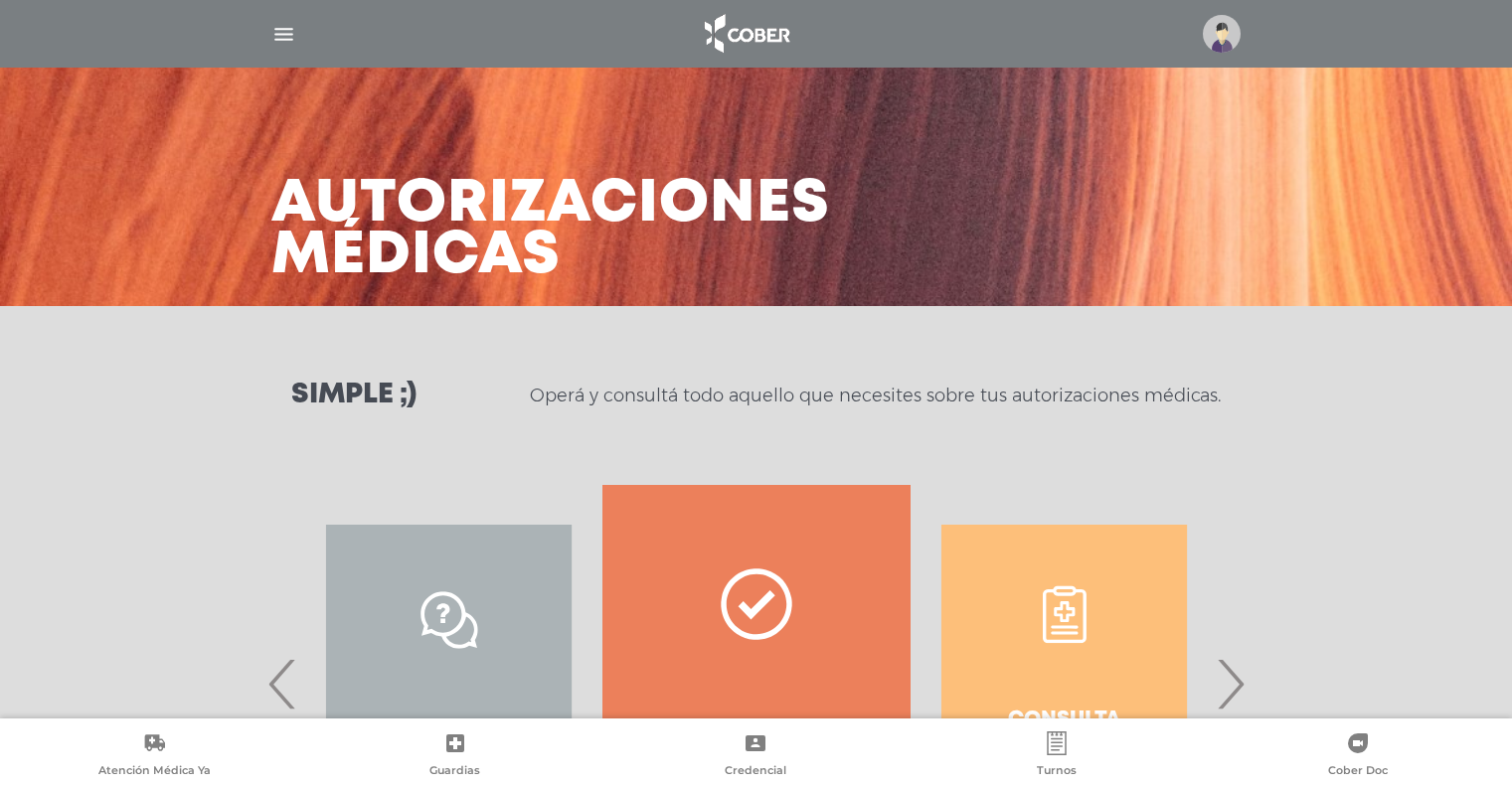 scroll, scrollTop: 0, scrollLeft: 0, axis: both 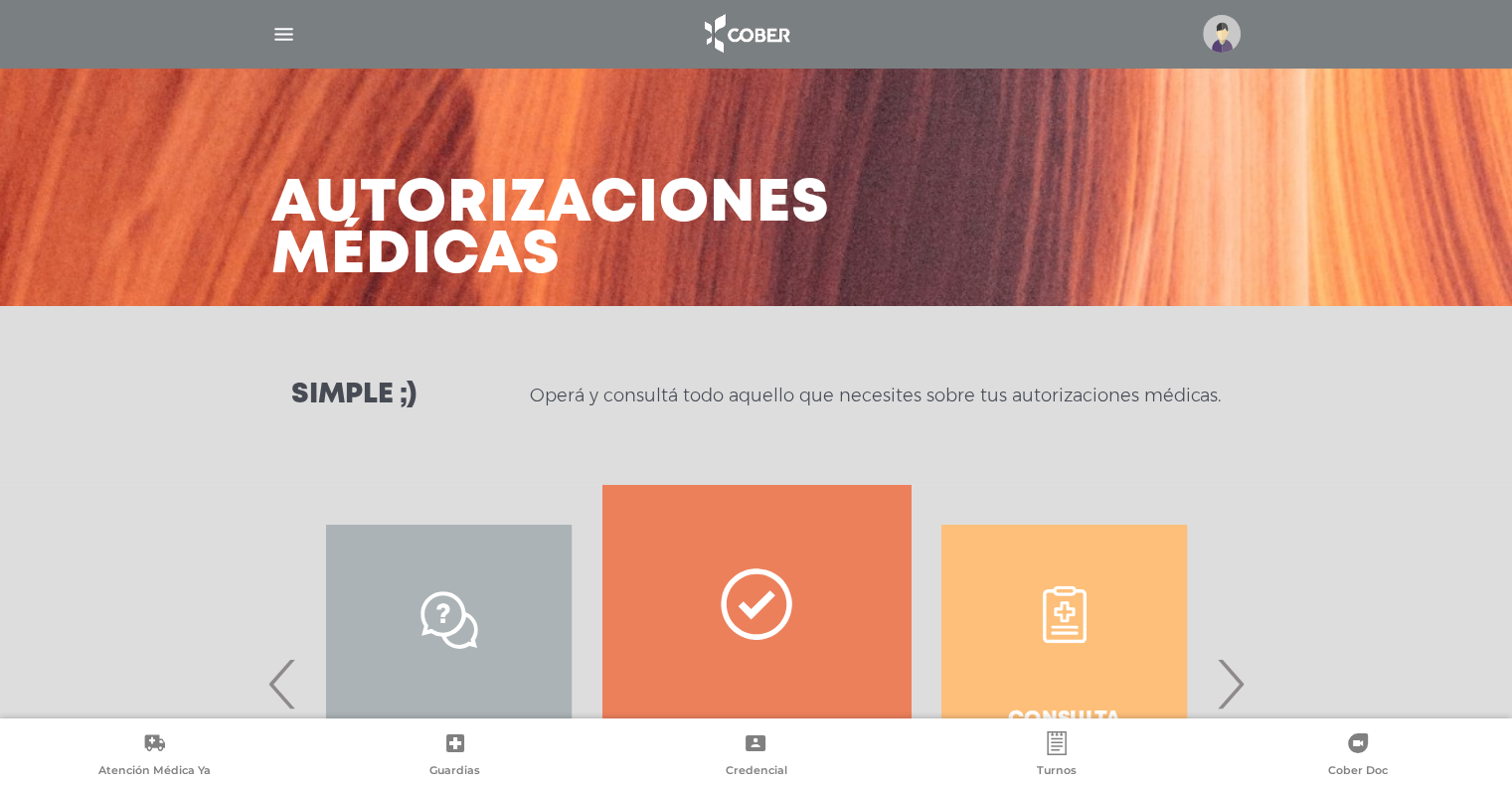 click on "Consulta estado & historial
Prácticas de autorización automática
Tengo dudas, quiero chatear
Quiero autorizar
Consulta estado & historial
Prácticas de autorización automática
Tengo dudas, quiero chatear
Quiero autorizar
Consulta estado & historial
Prácticas de autorización automática                       ‹ ›" at bounding box center (756, 684) 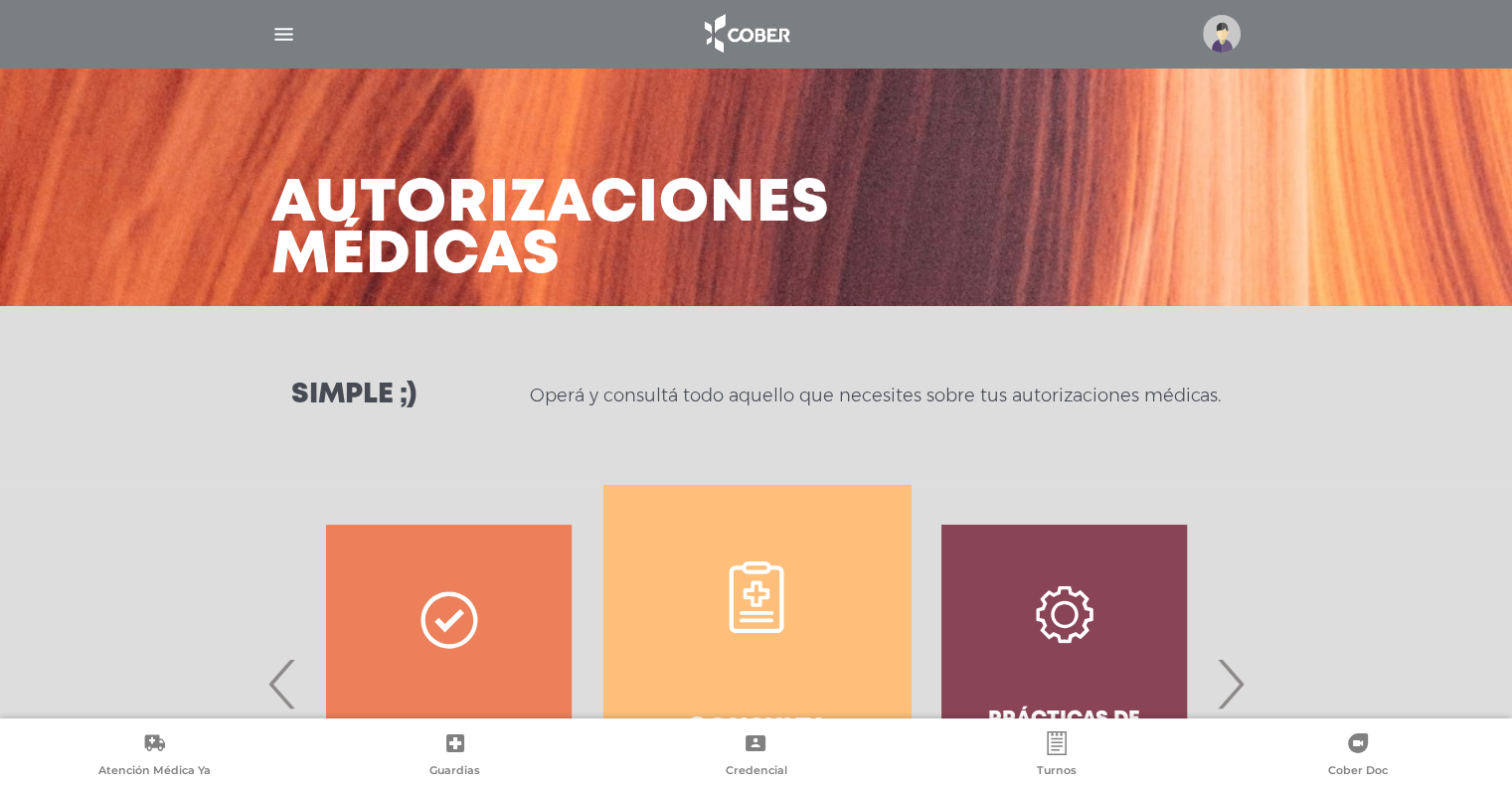 click on "Consulta estado & historial" at bounding box center (756, 684) 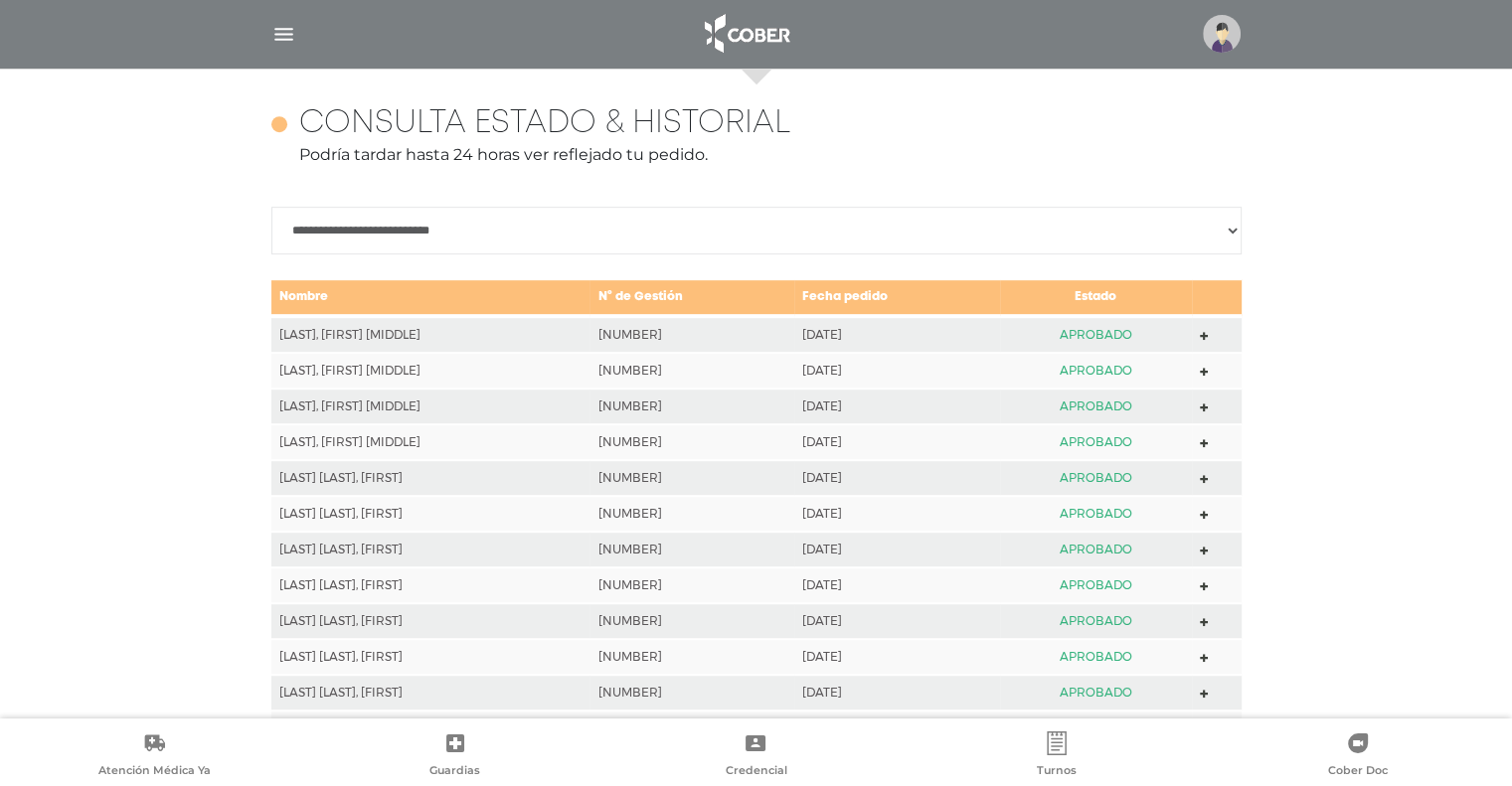 scroll, scrollTop: 882, scrollLeft: 0, axis: vertical 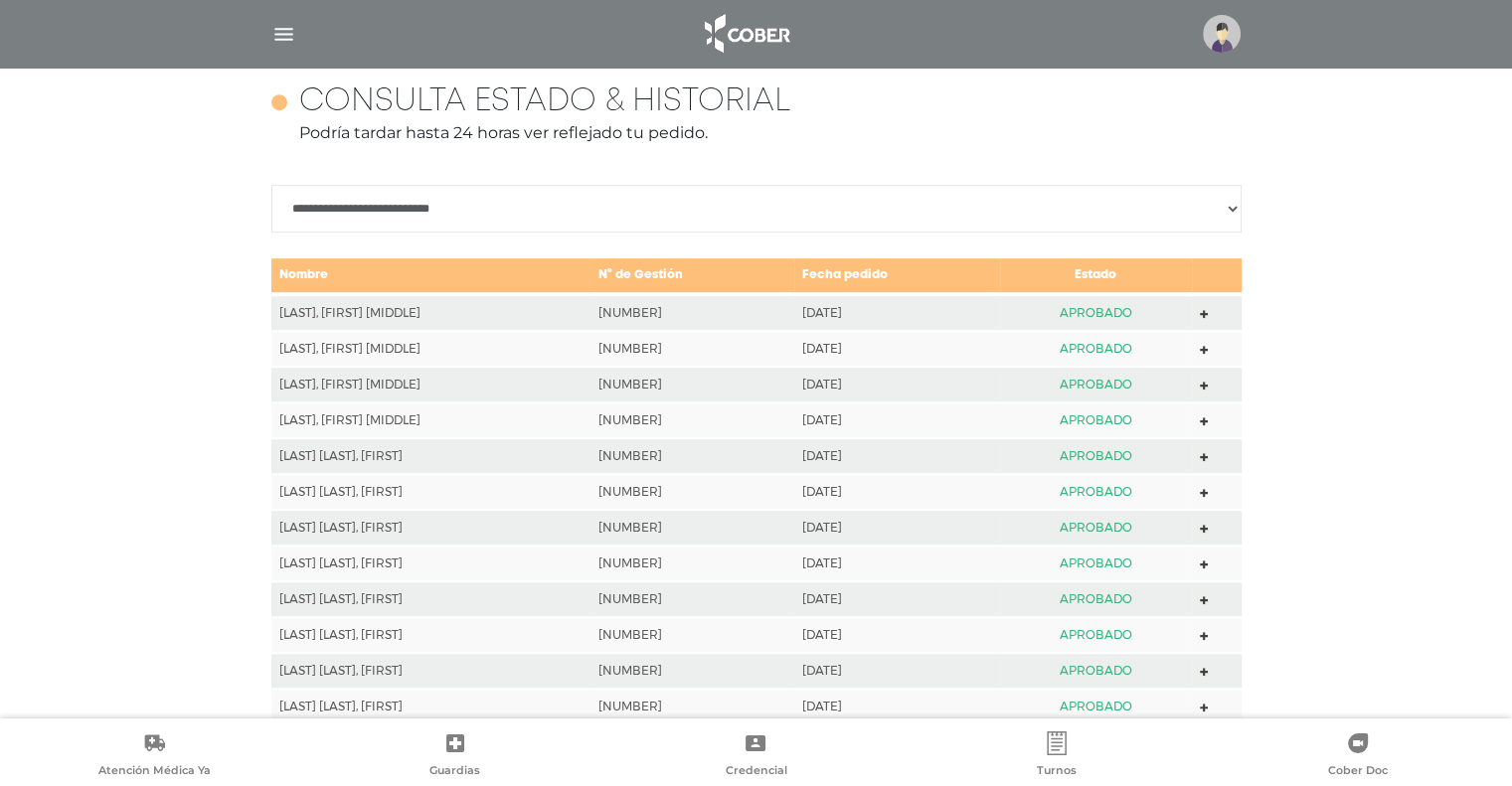 click at bounding box center [1204, 312] 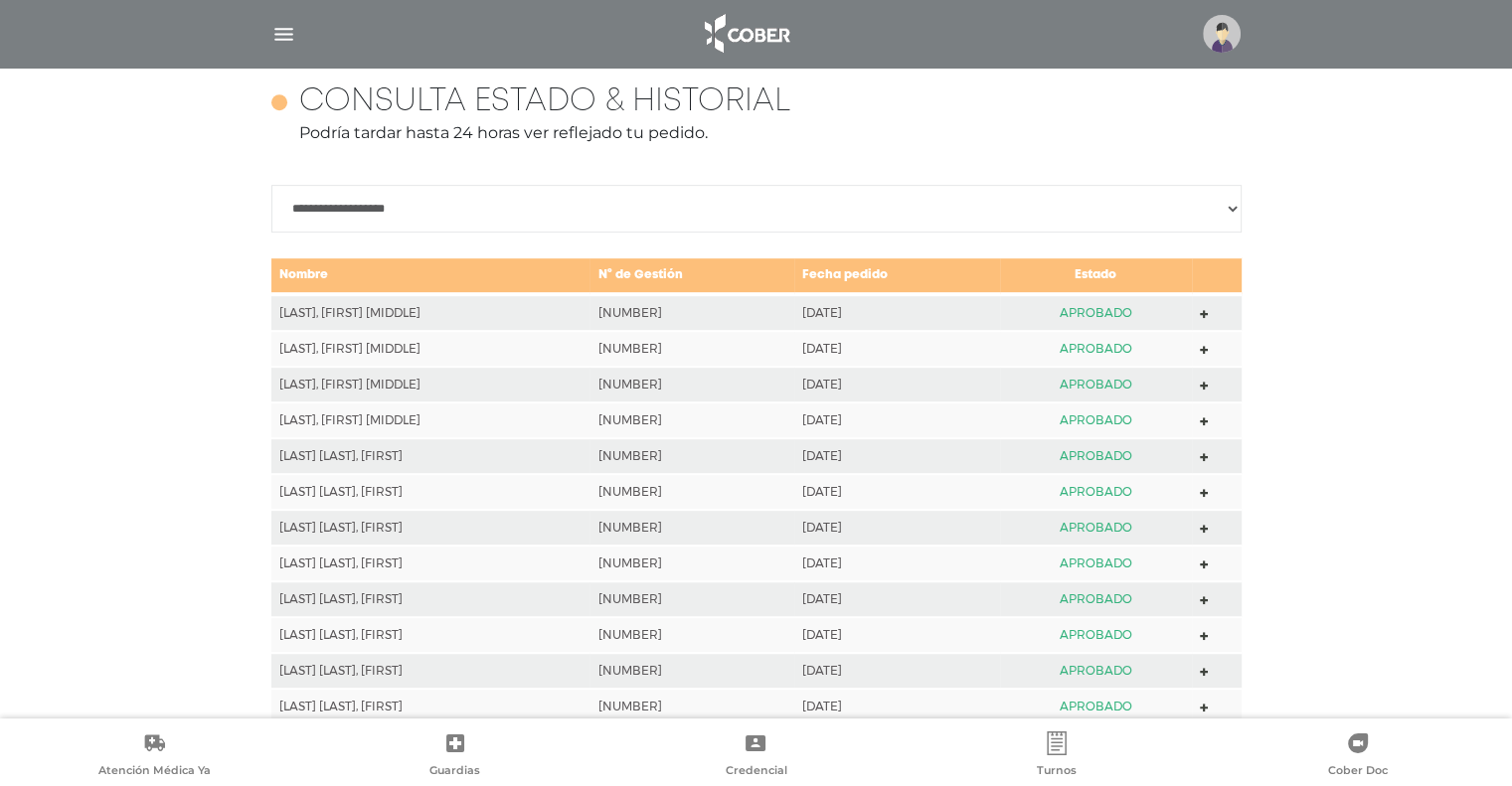 click on "**********" at bounding box center (756, 209) 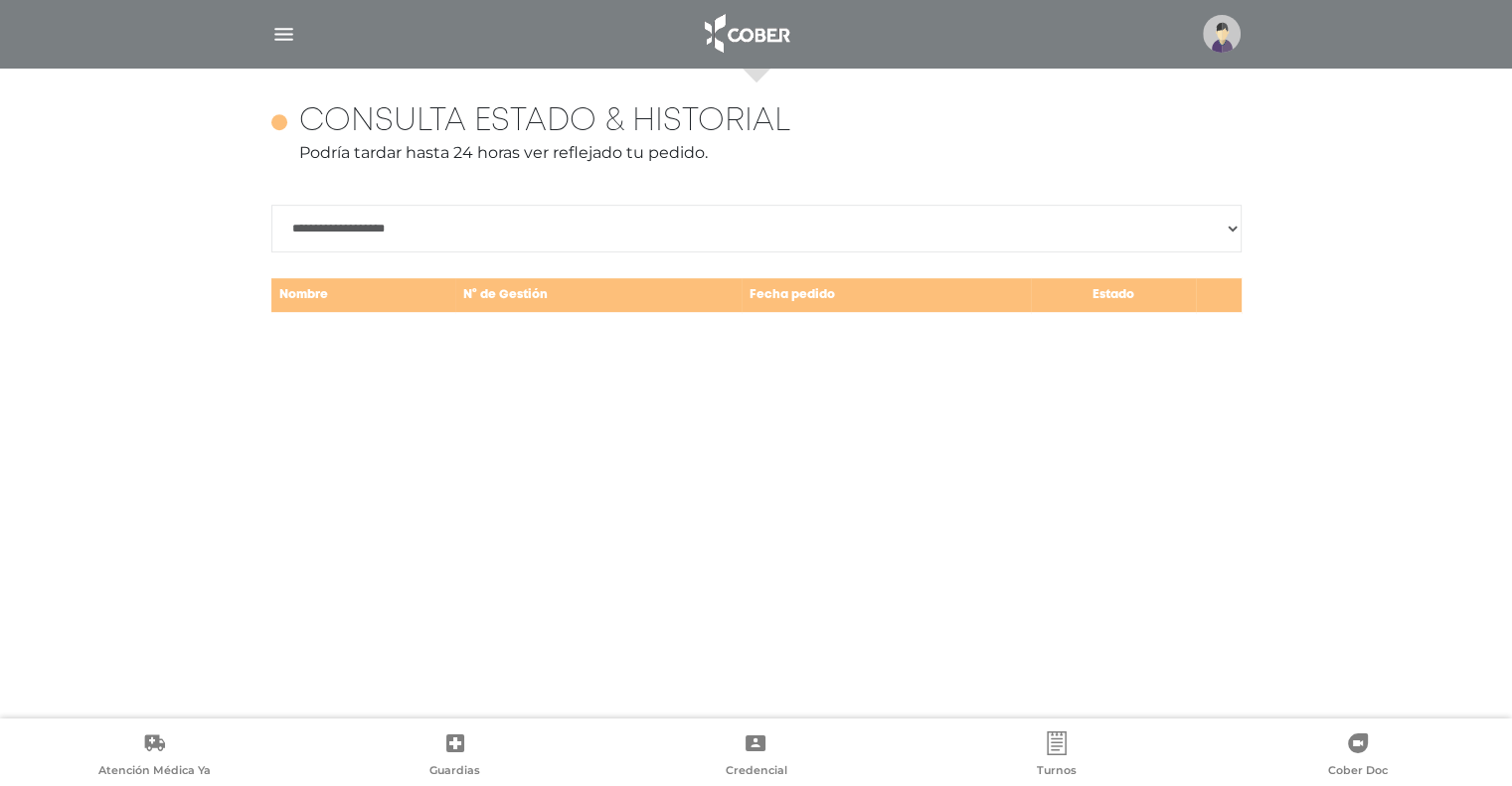 scroll, scrollTop: 863, scrollLeft: 0, axis: vertical 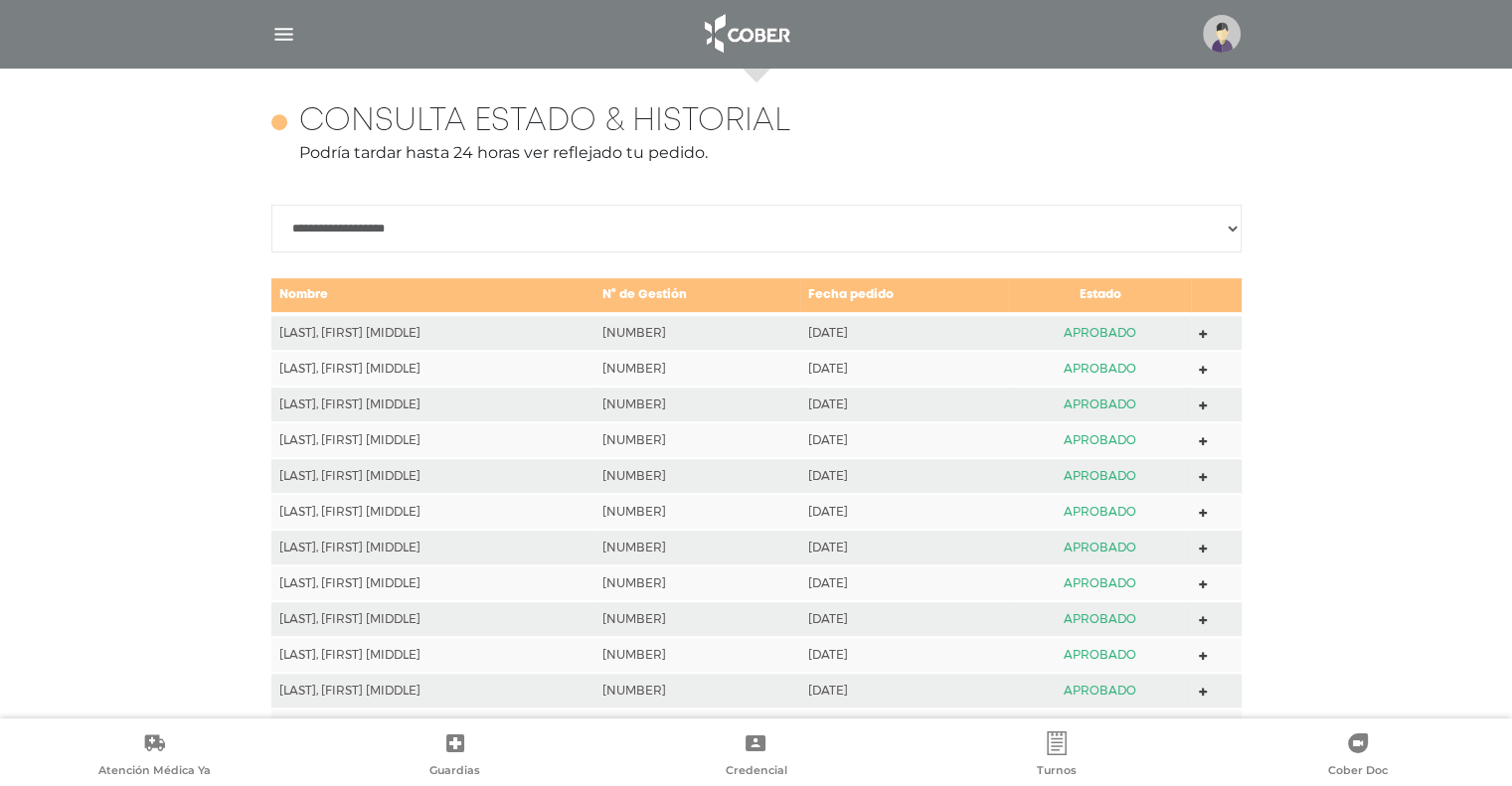 click on "**********" at bounding box center [756, 229] 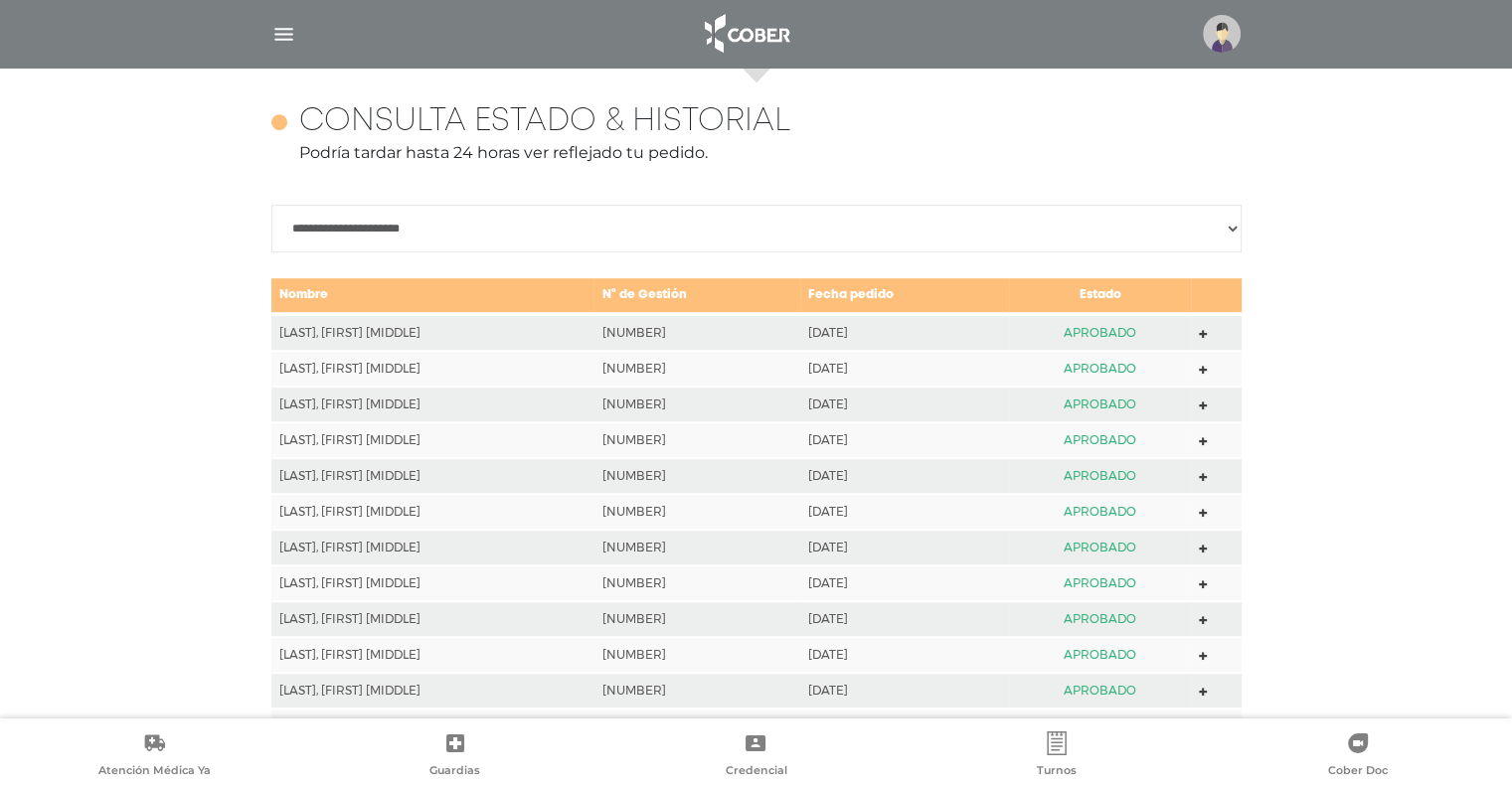click on "**********" at bounding box center (756, 229) 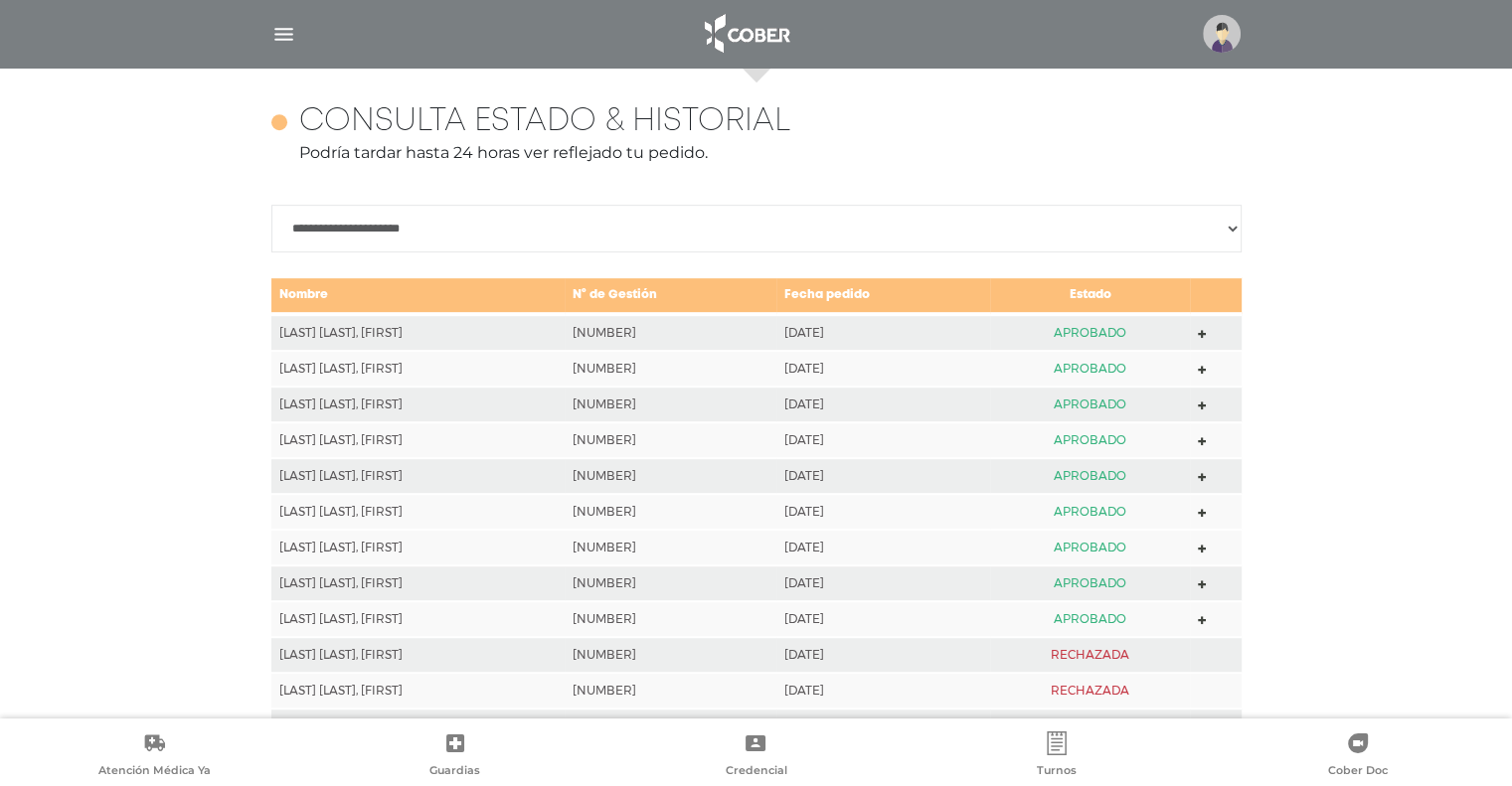 click on "**********" at bounding box center [756, 229] 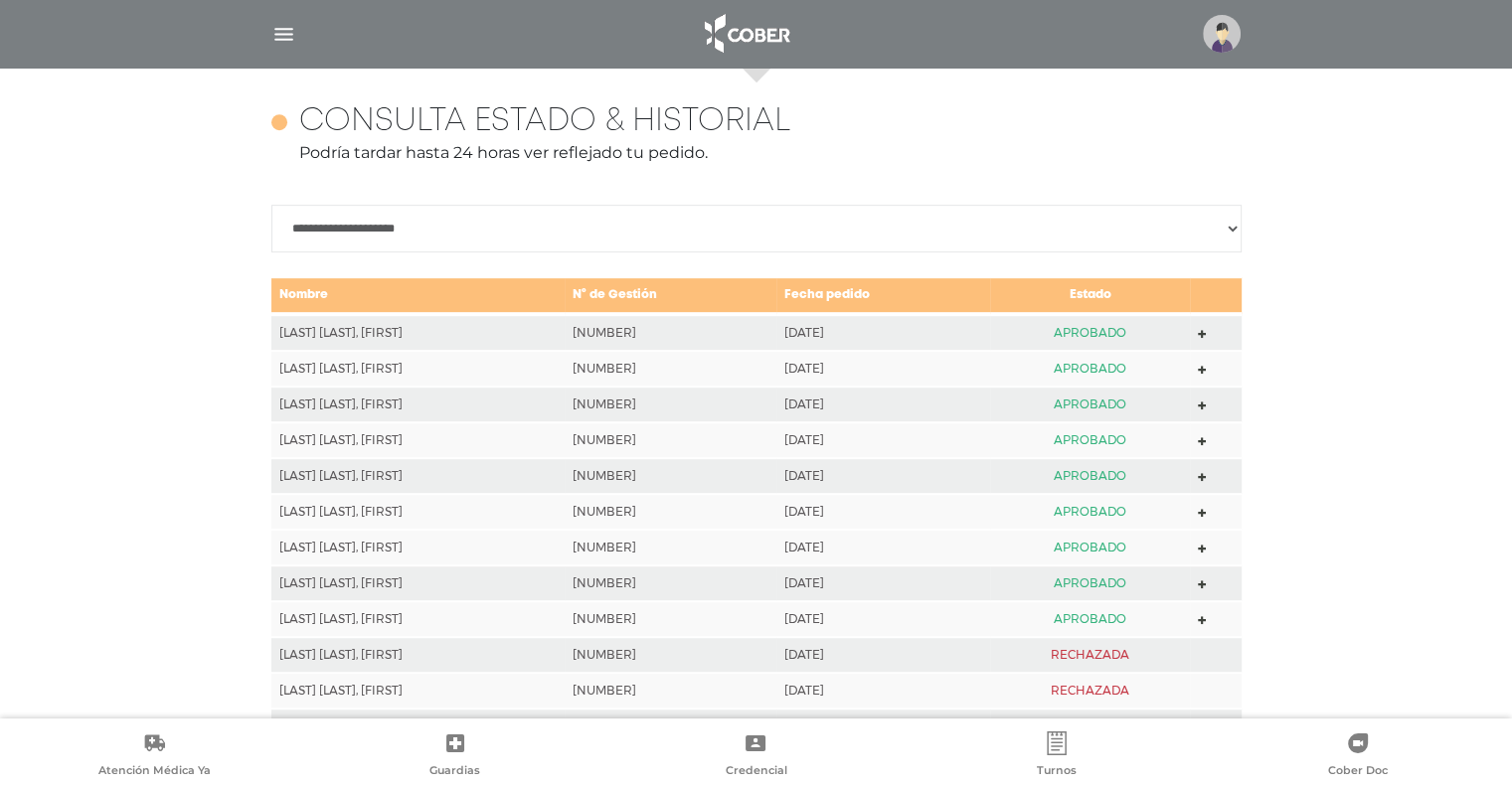 click on "**********" at bounding box center [756, 229] 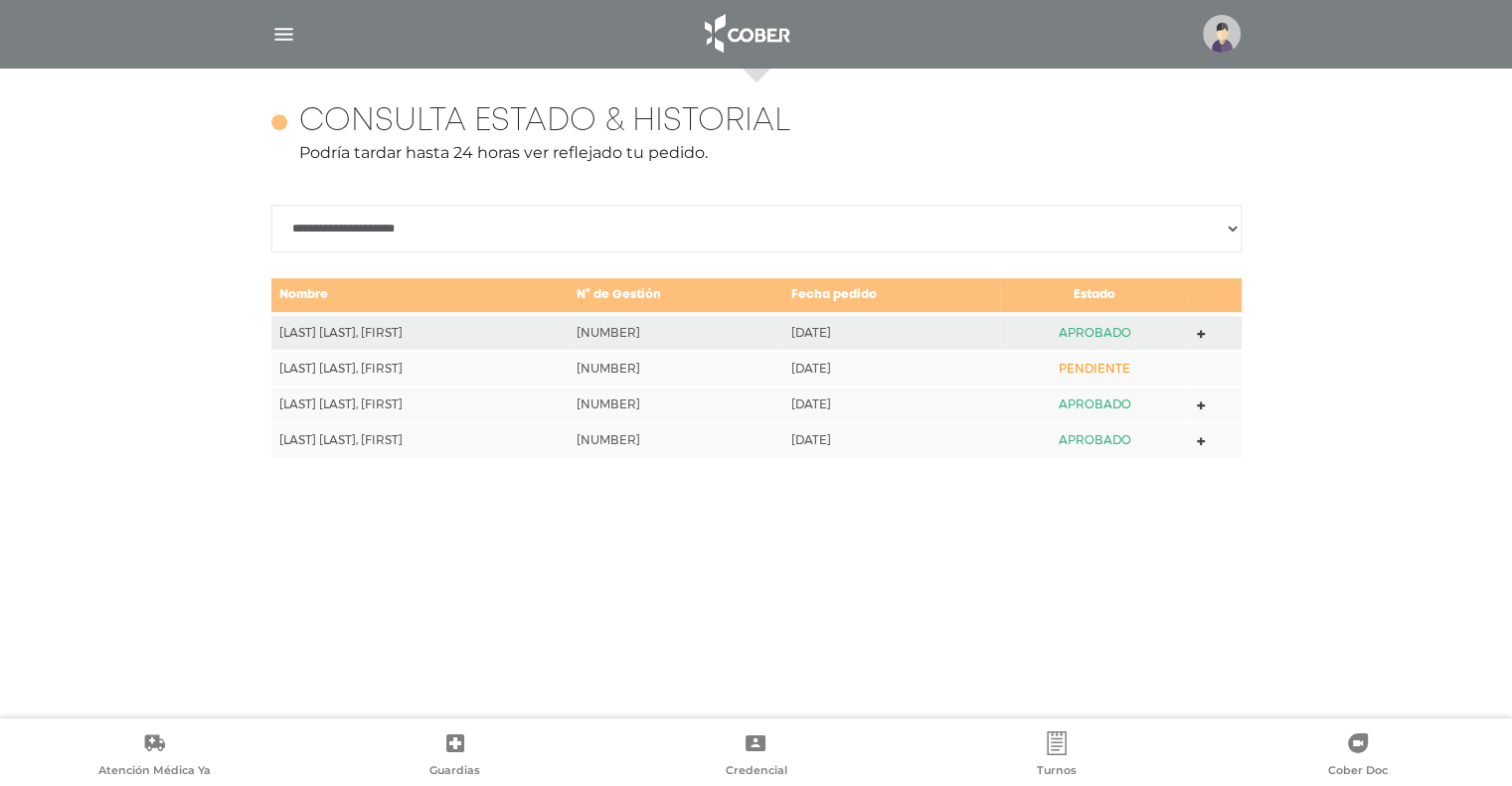 click on "**********" at bounding box center [756, 229] 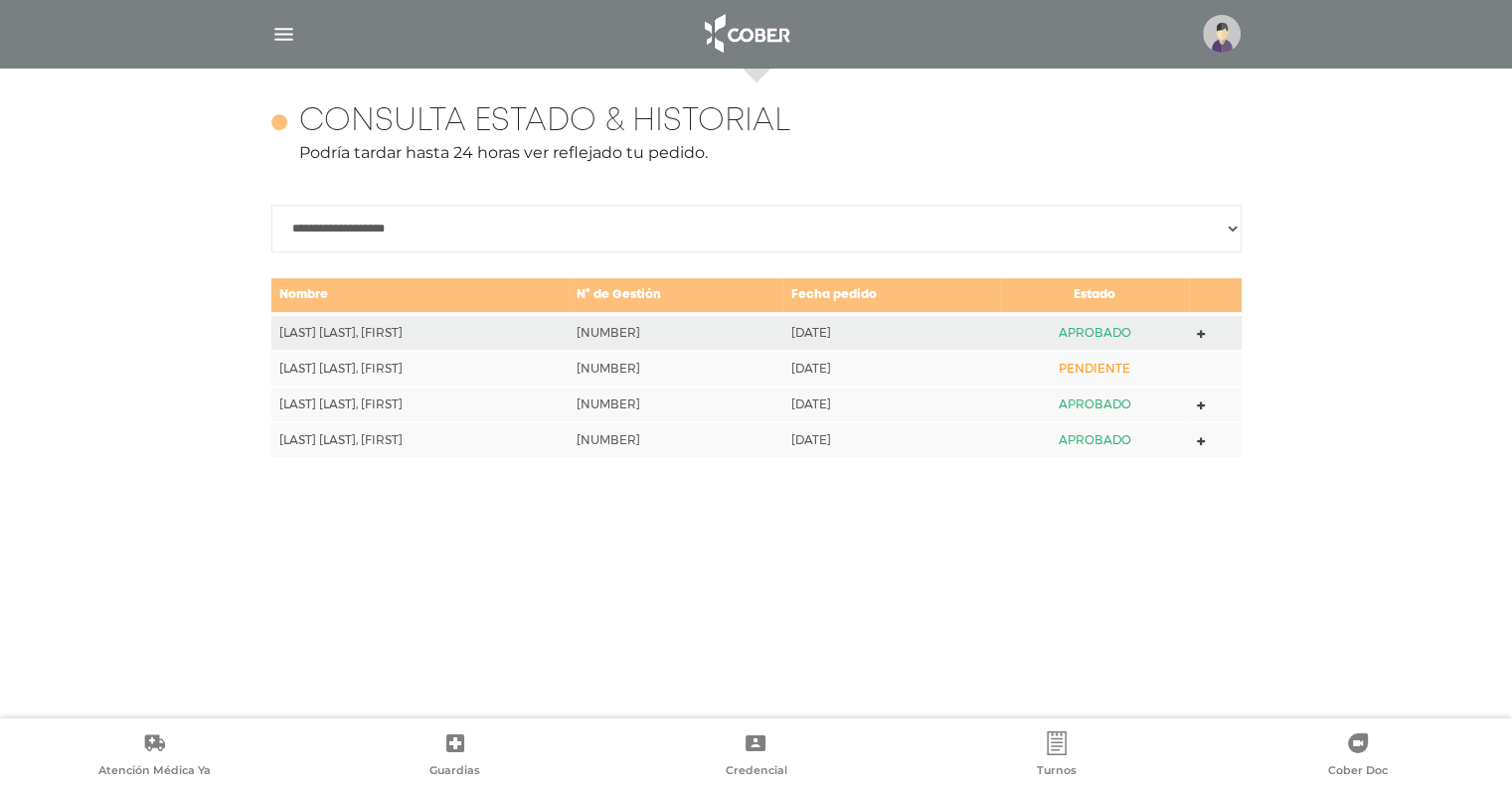 click on "**********" at bounding box center (756, 229) 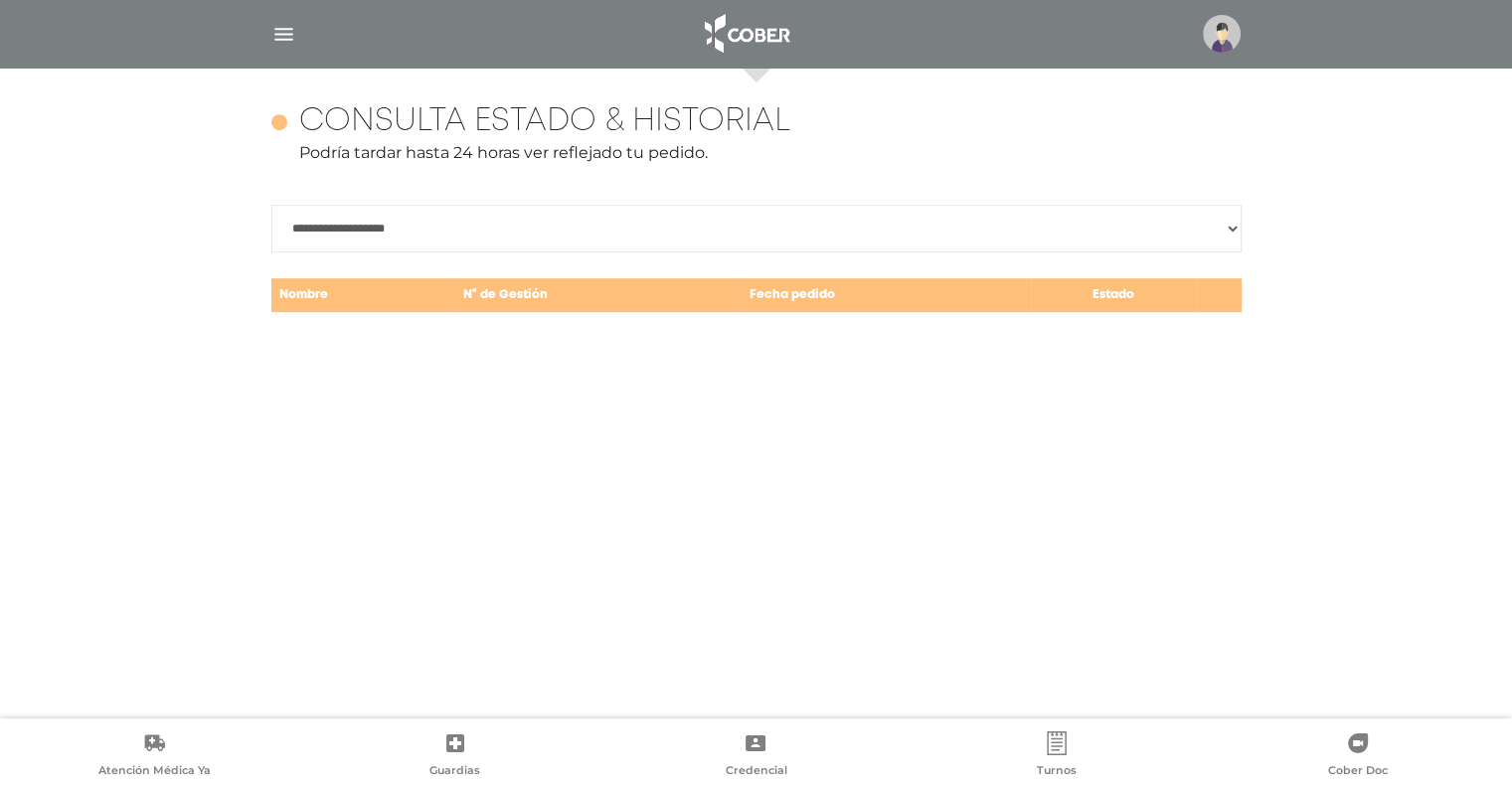 click on "**********" at bounding box center [756, 229] 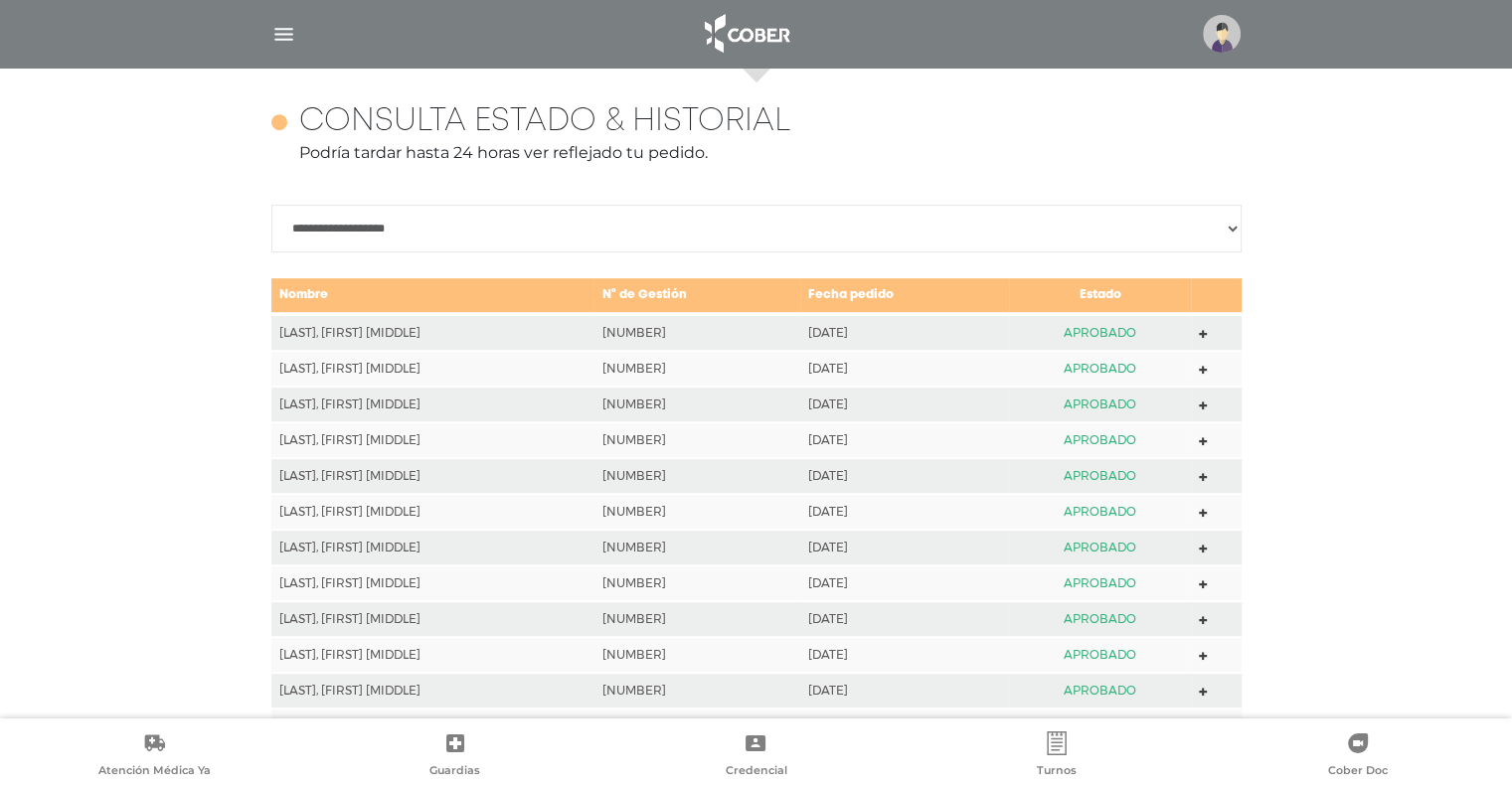 click on "**********" at bounding box center [756, 229] 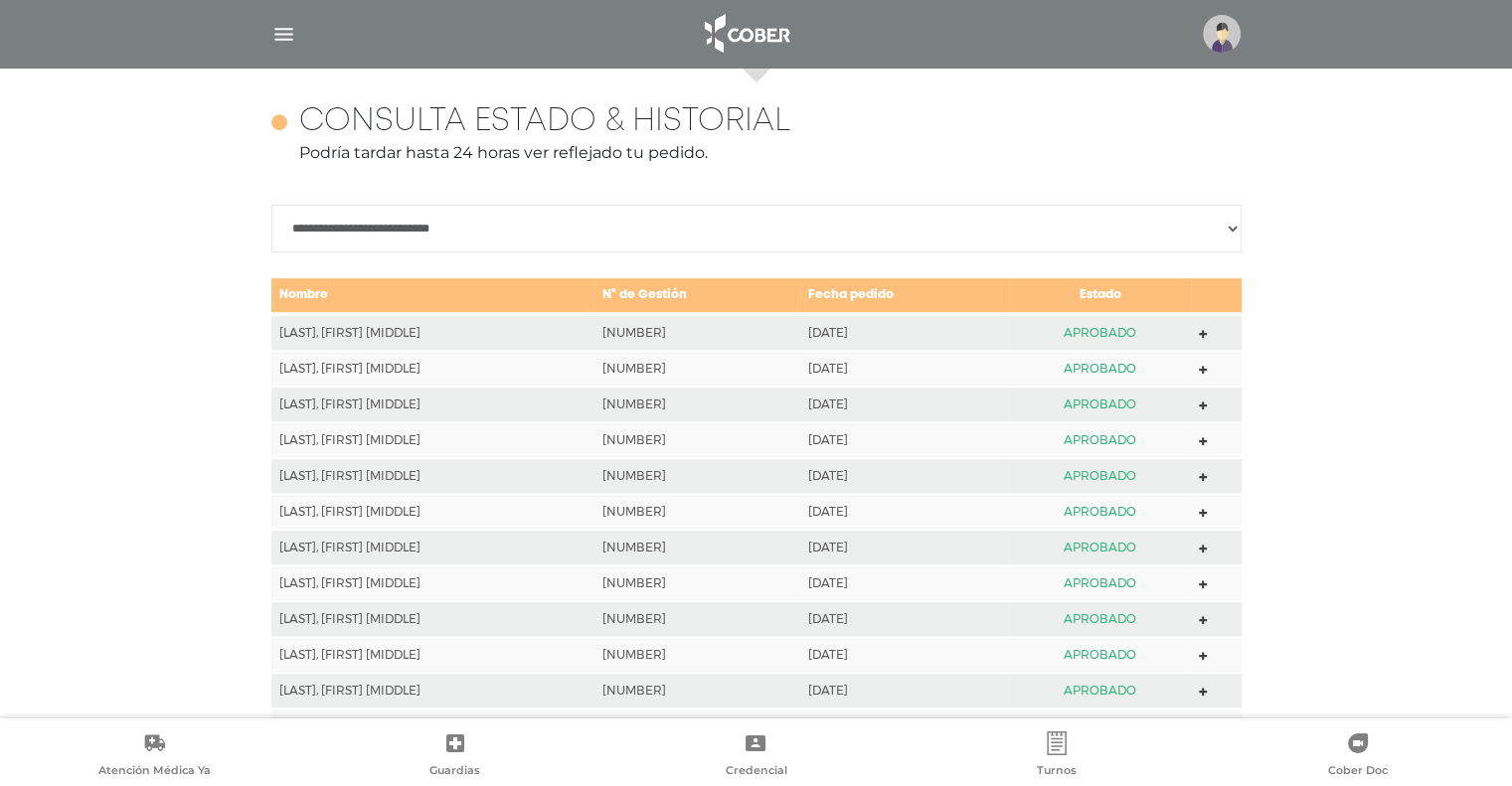 click on "**********" at bounding box center (756, 229) 